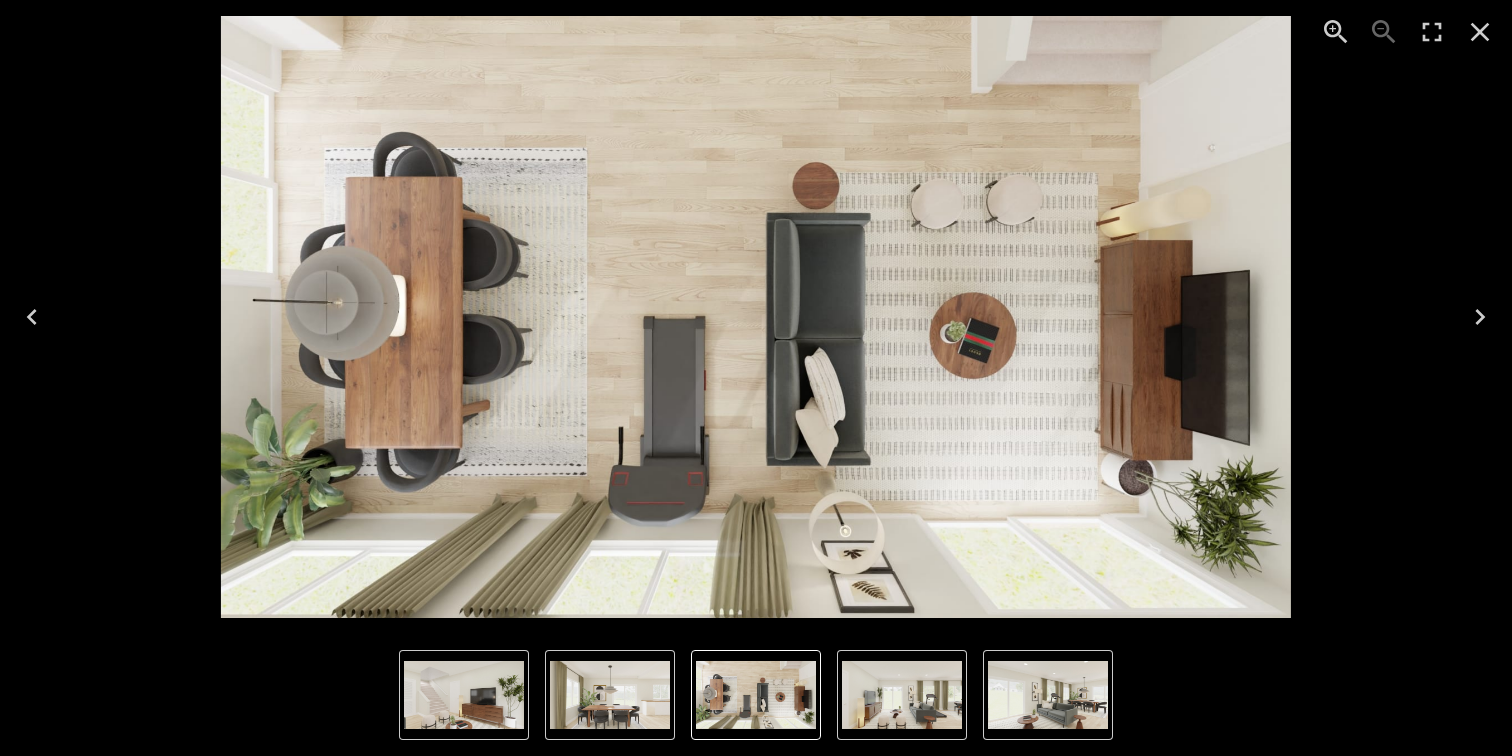 scroll, scrollTop: 0, scrollLeft: 0, axis: both 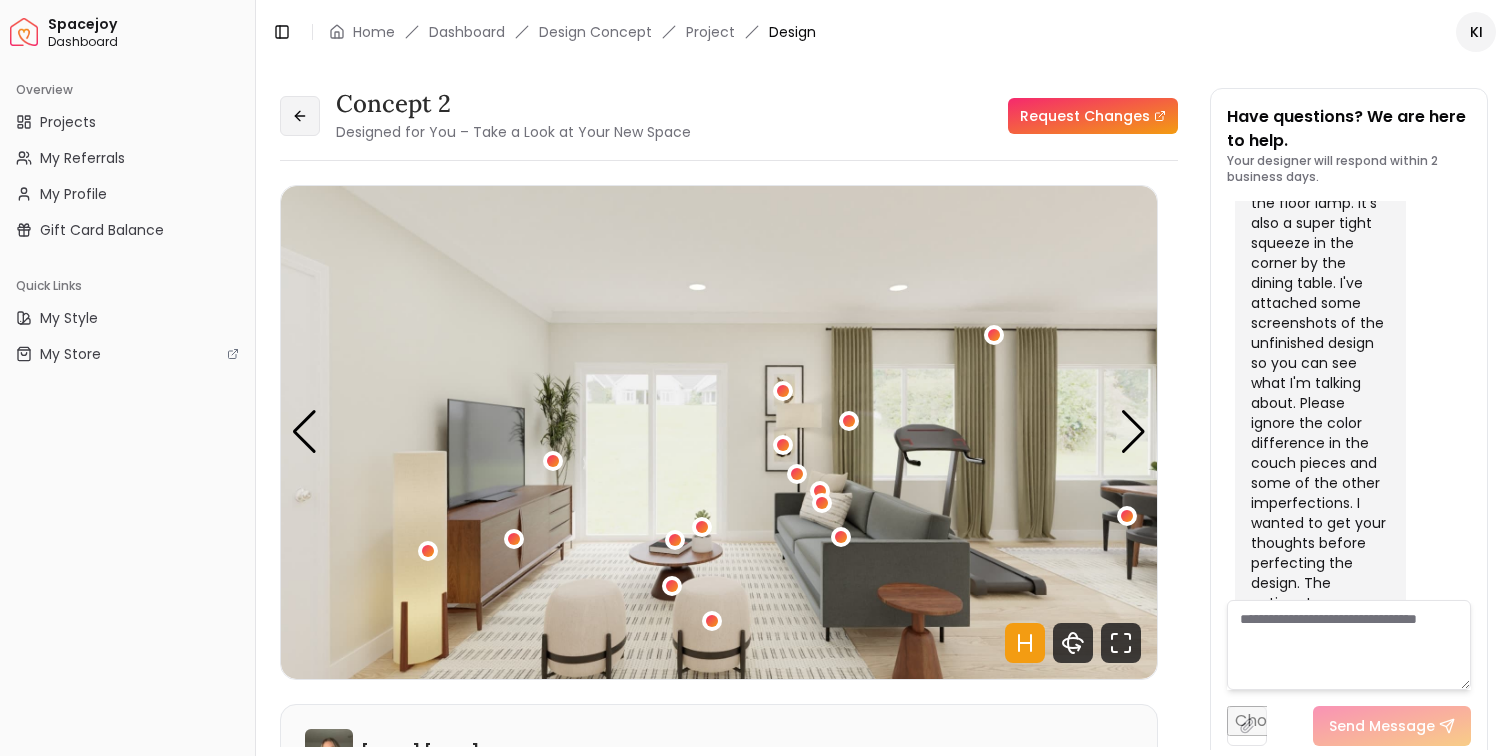 click at bounding box center [300, 116] 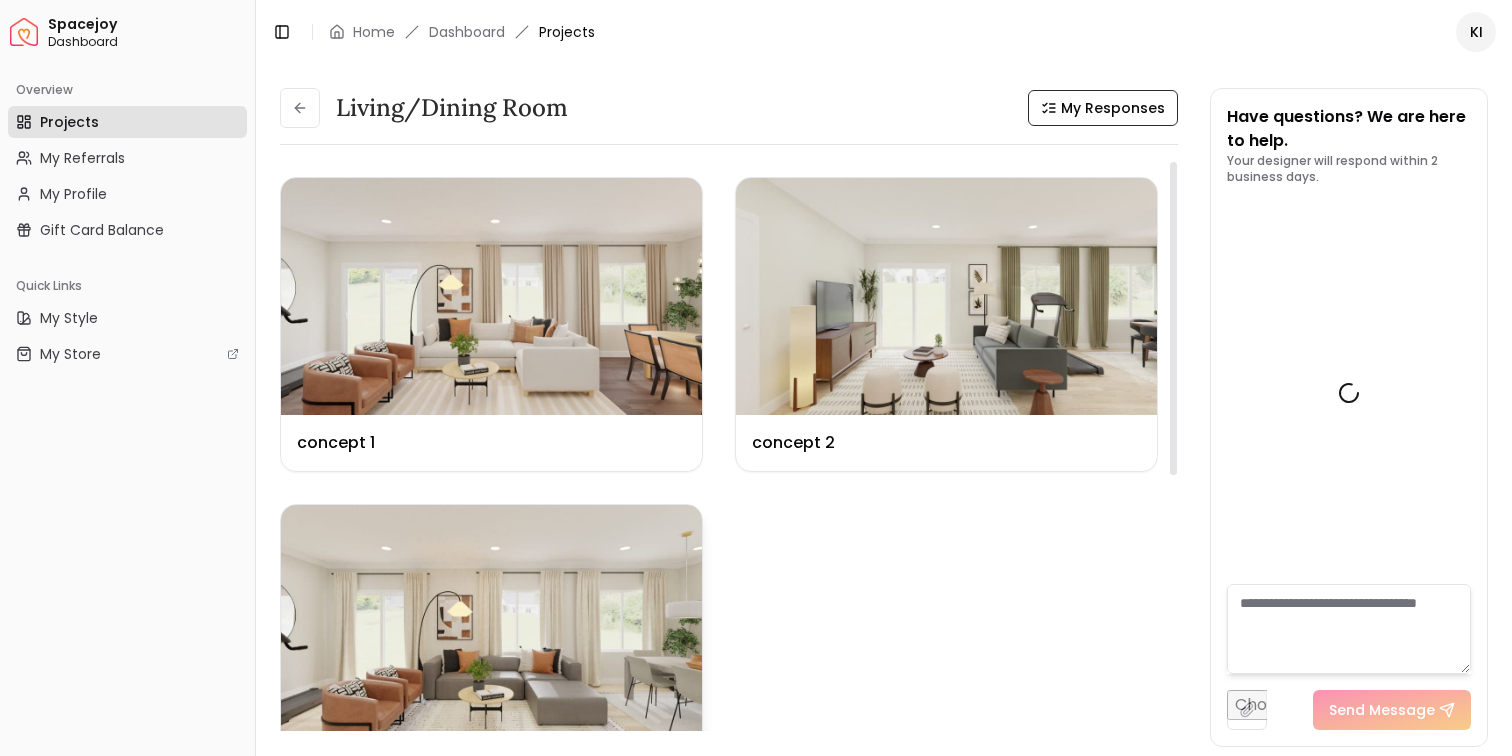 scroll, scrollTop: 9007, scrollLeft: 0, axis: vertical 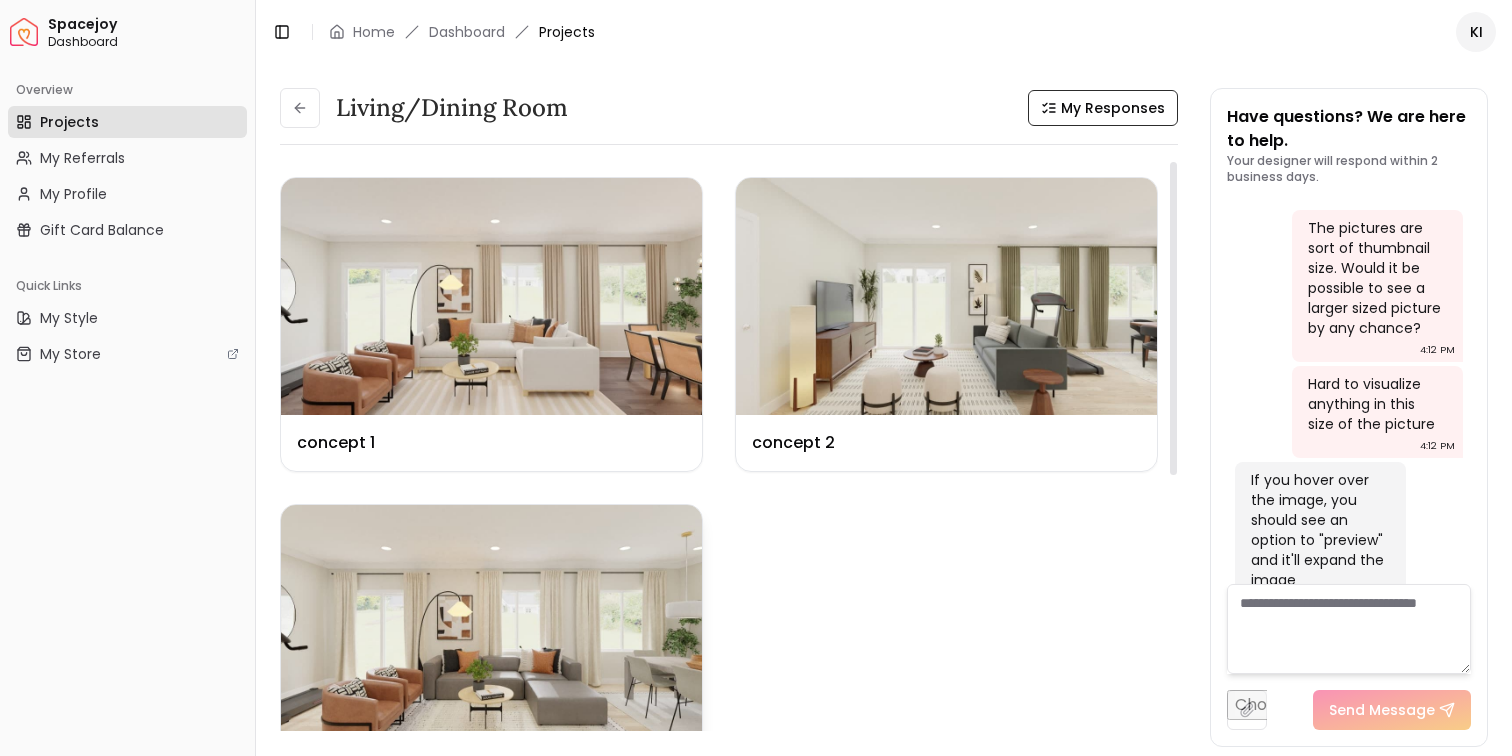 click at bounding box center (491, 623) 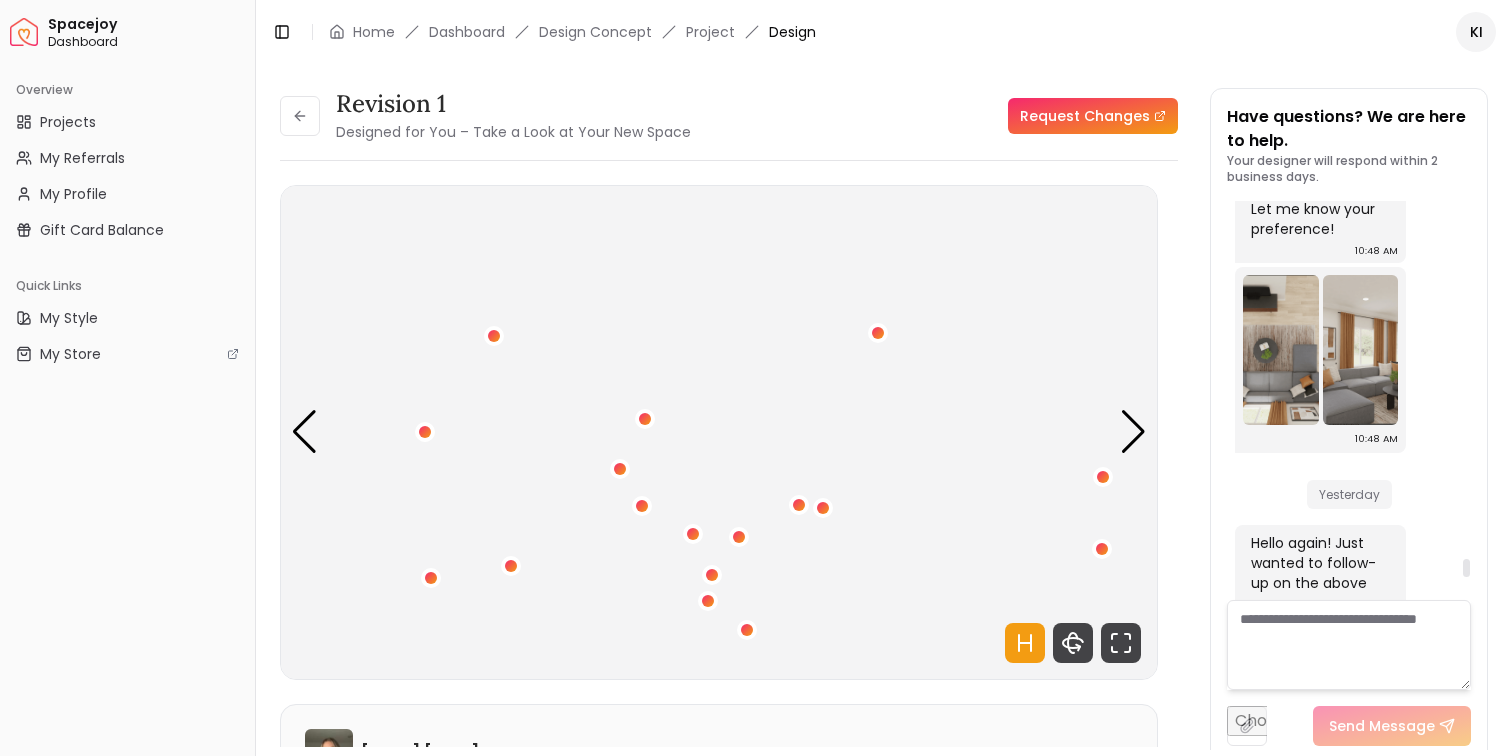scroll, scrollTop: 8466, scrollLeft: 0, axis: vertical 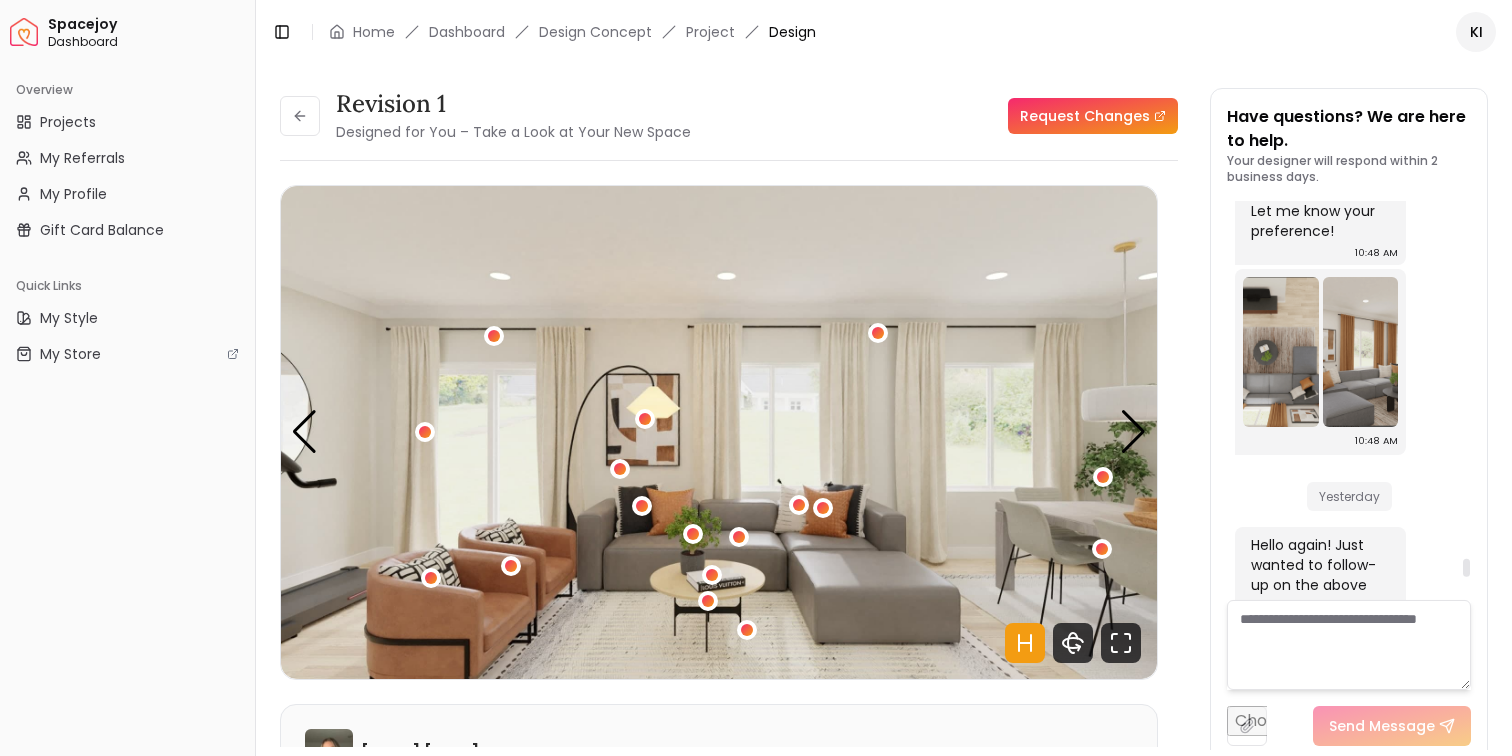 click at bounding box center [1361, 352] 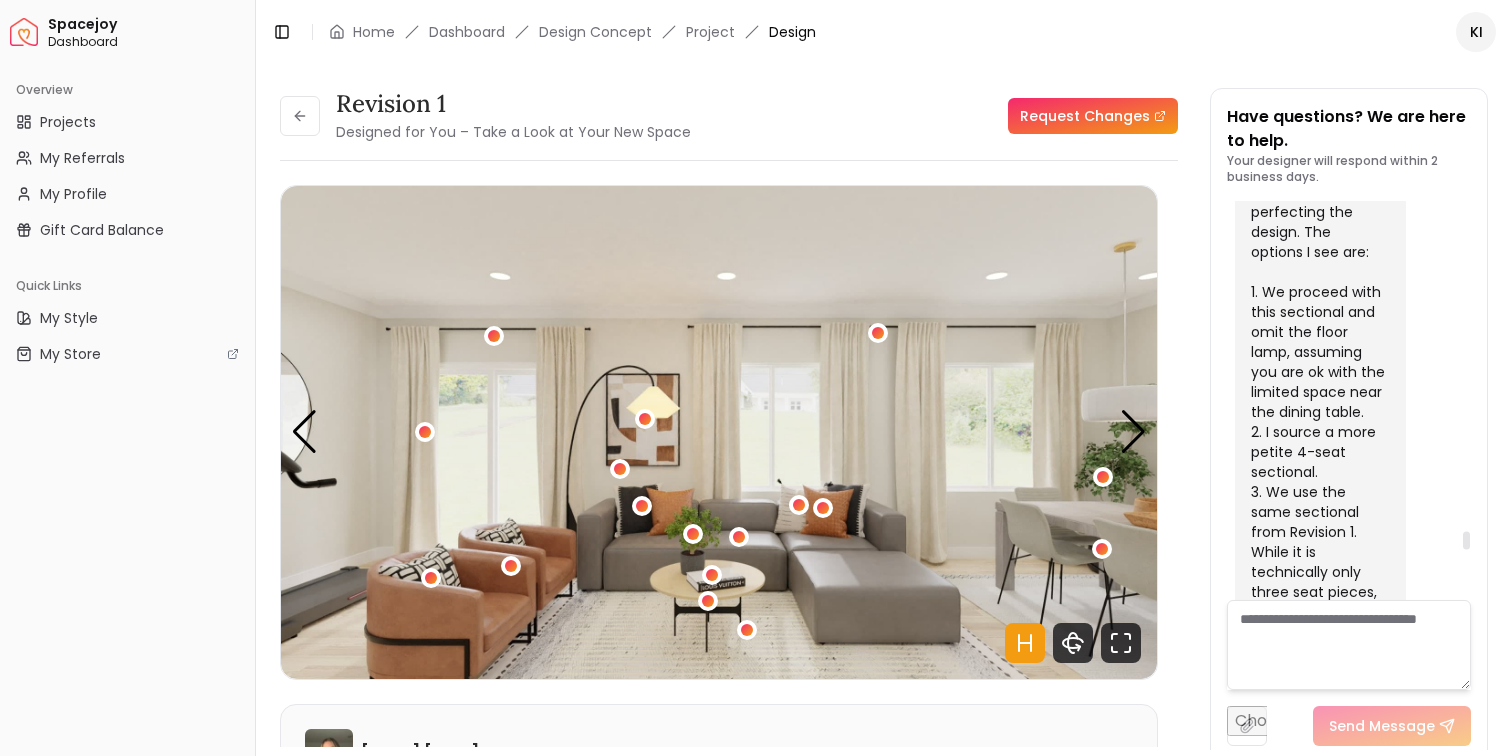 scroll, scrollTop: 7821, scrollLeft: 0, axis: vertical 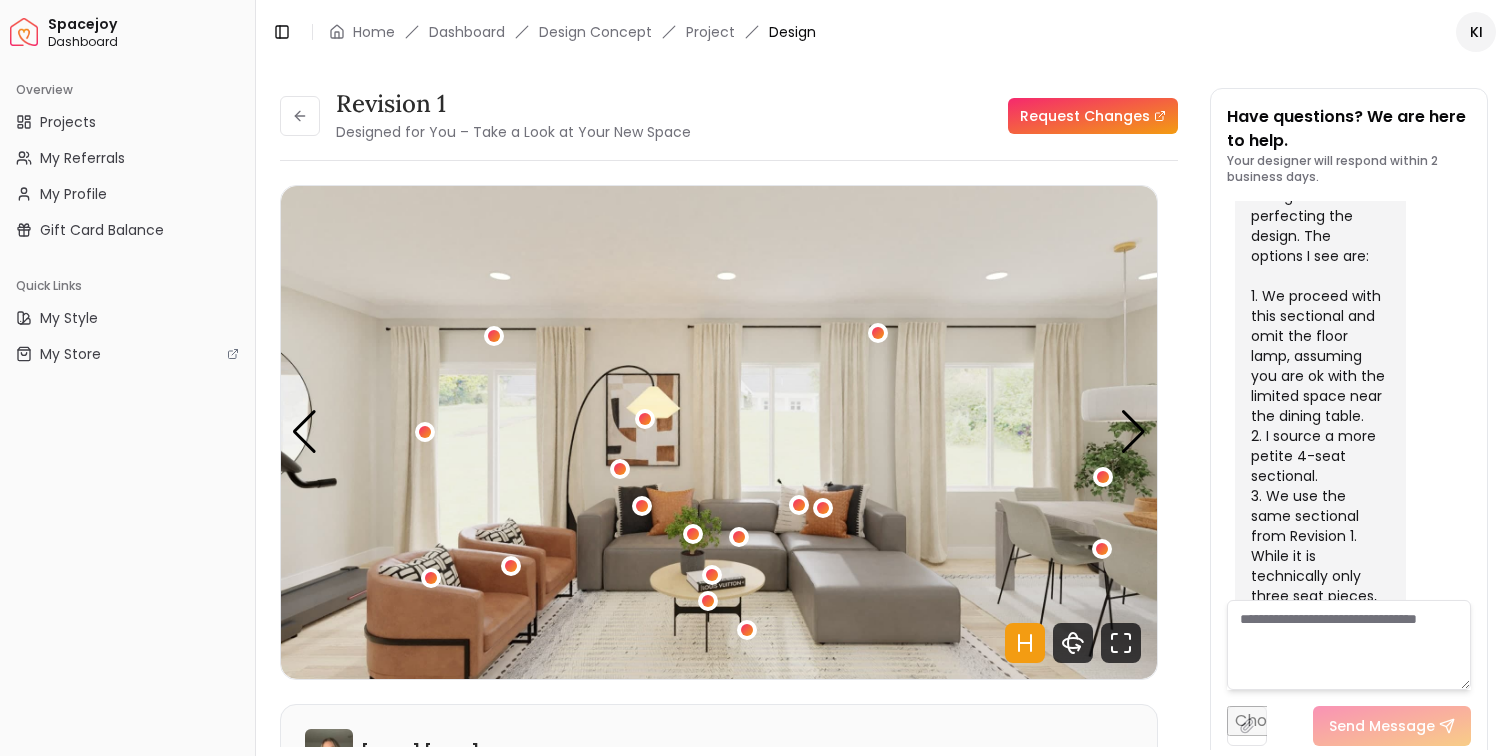 click at bounding box center (1349, 645) 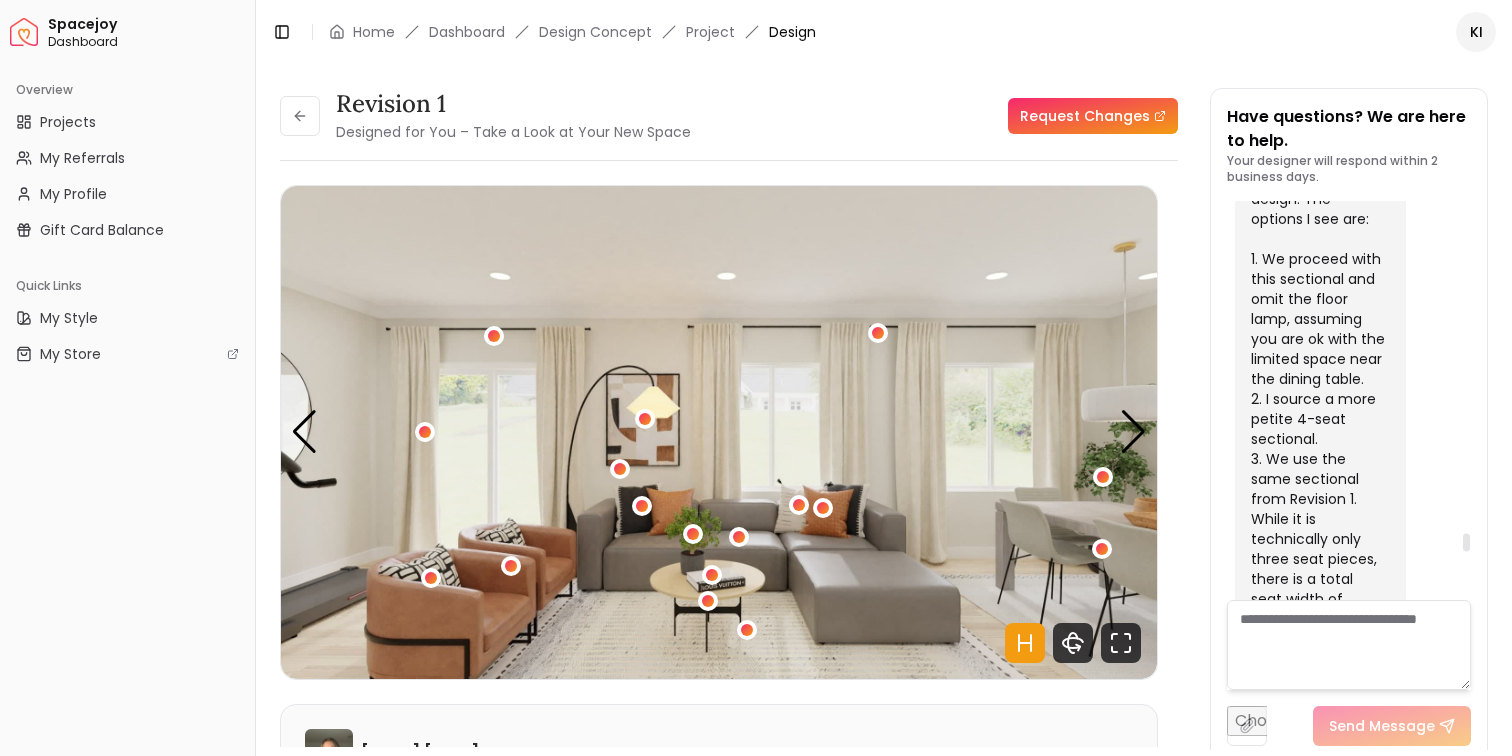 scroll, scrollTop: 7868, scrollLeft: 0, axis: vertical 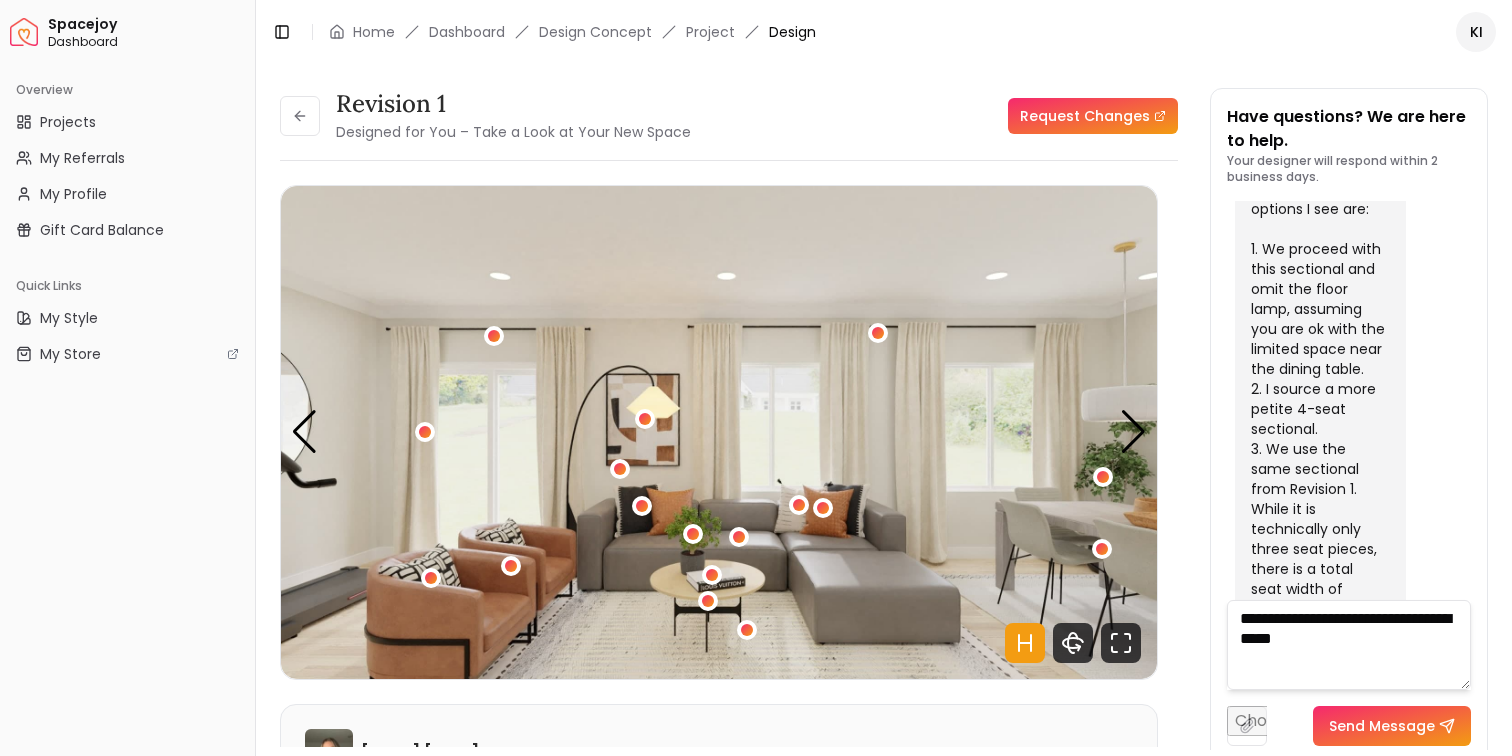 type on "**********" 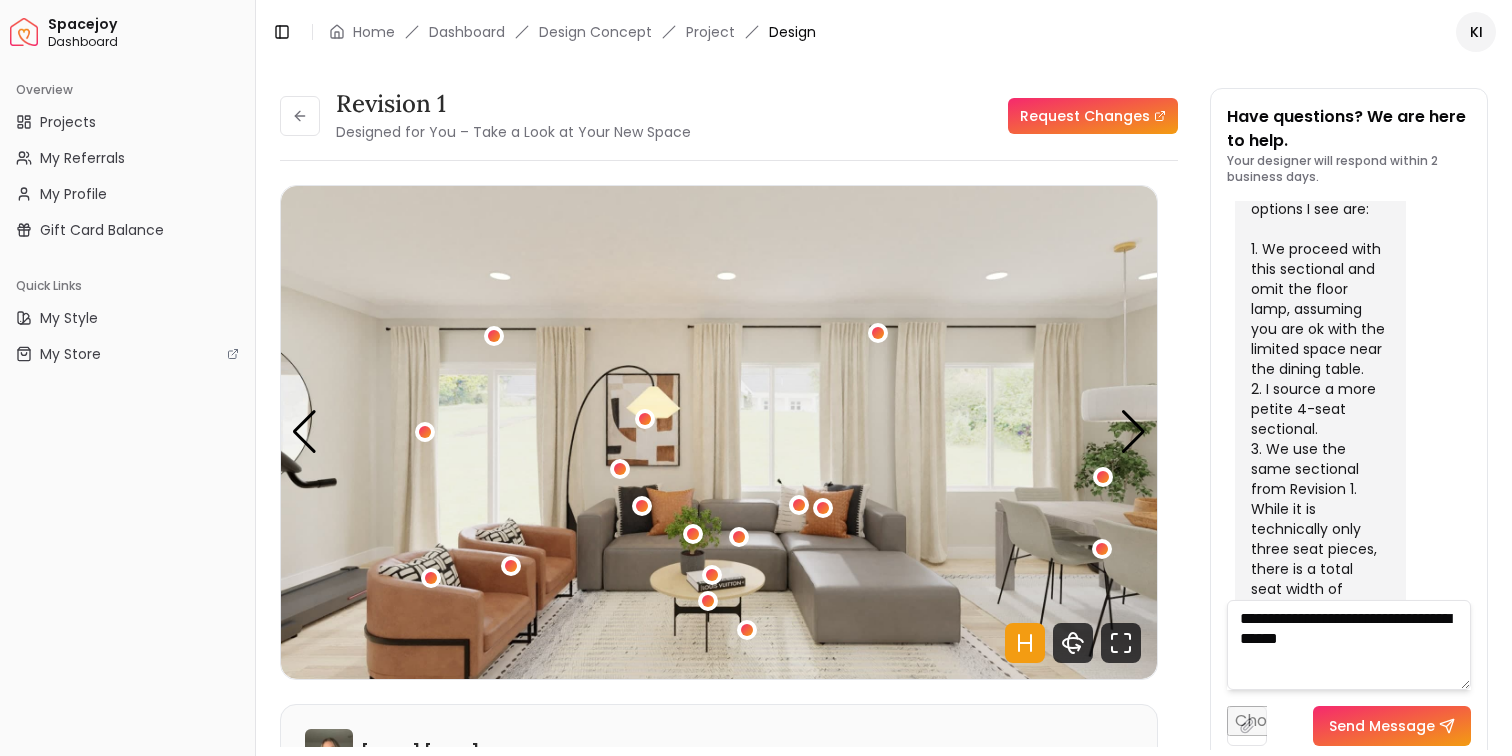 drag, startPoint x: 1236, startPoint y: 616, endPoint x: 1450, endPoint y: 669, distance: 220.46542 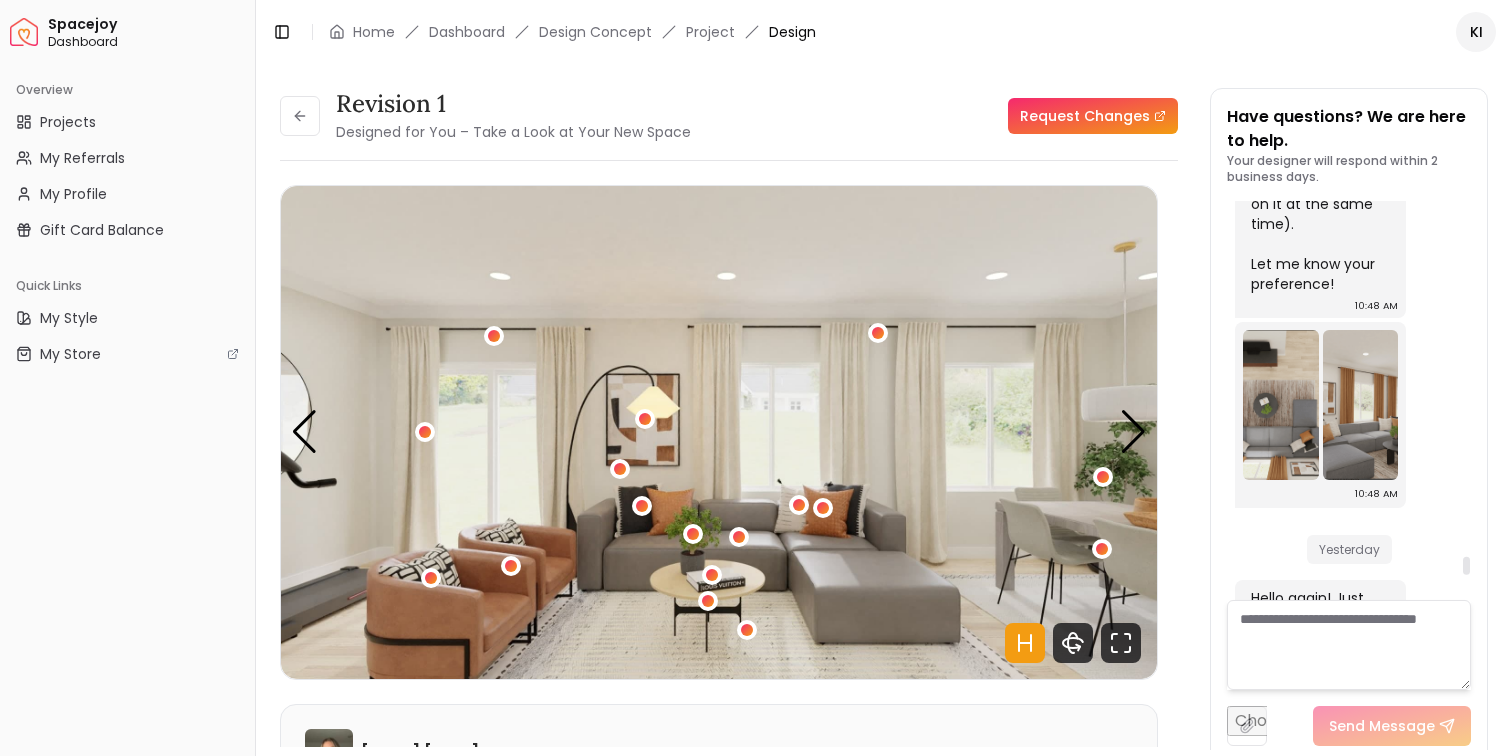 scroll, scrollTop: 8404, scrollLeft: 0, axis: vertical 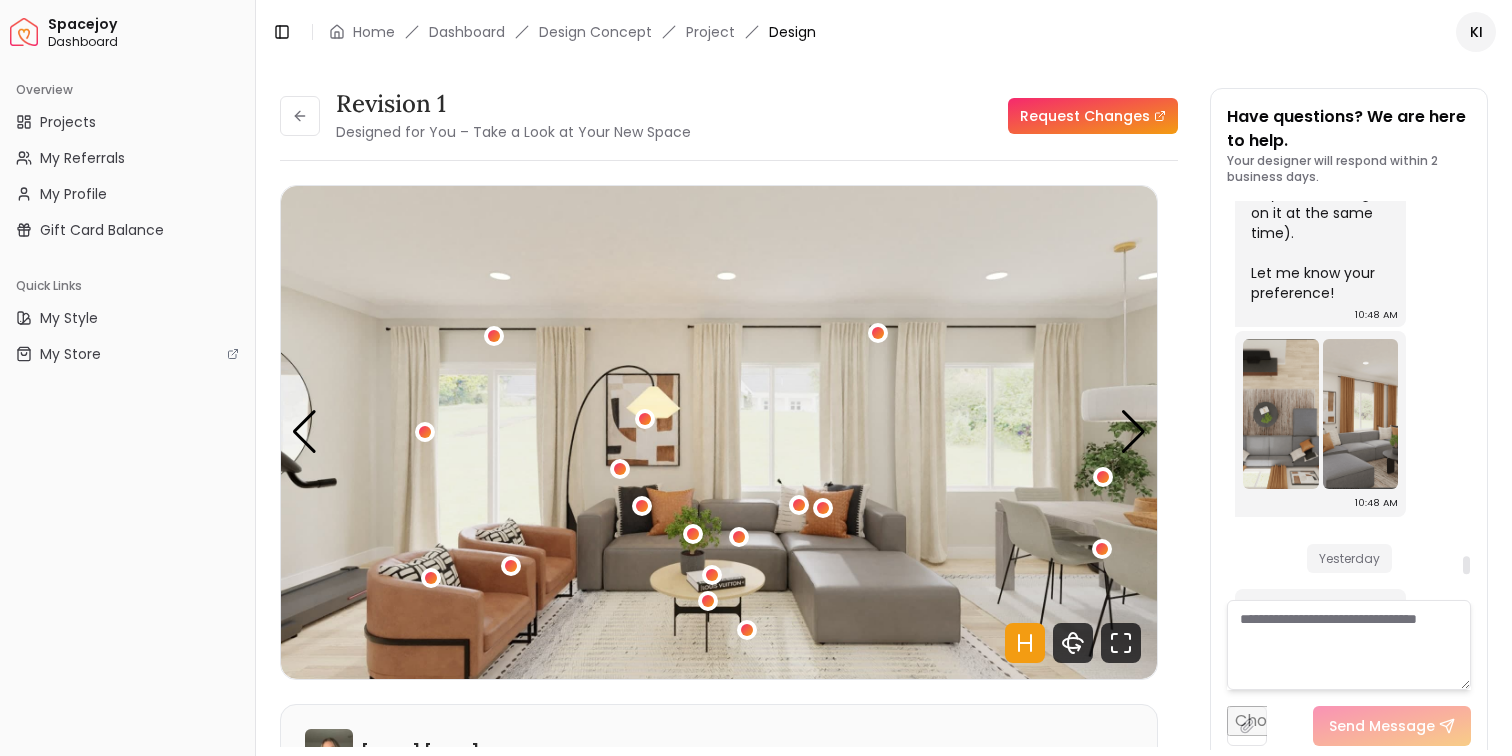 click at bounding box center (1361, 414) 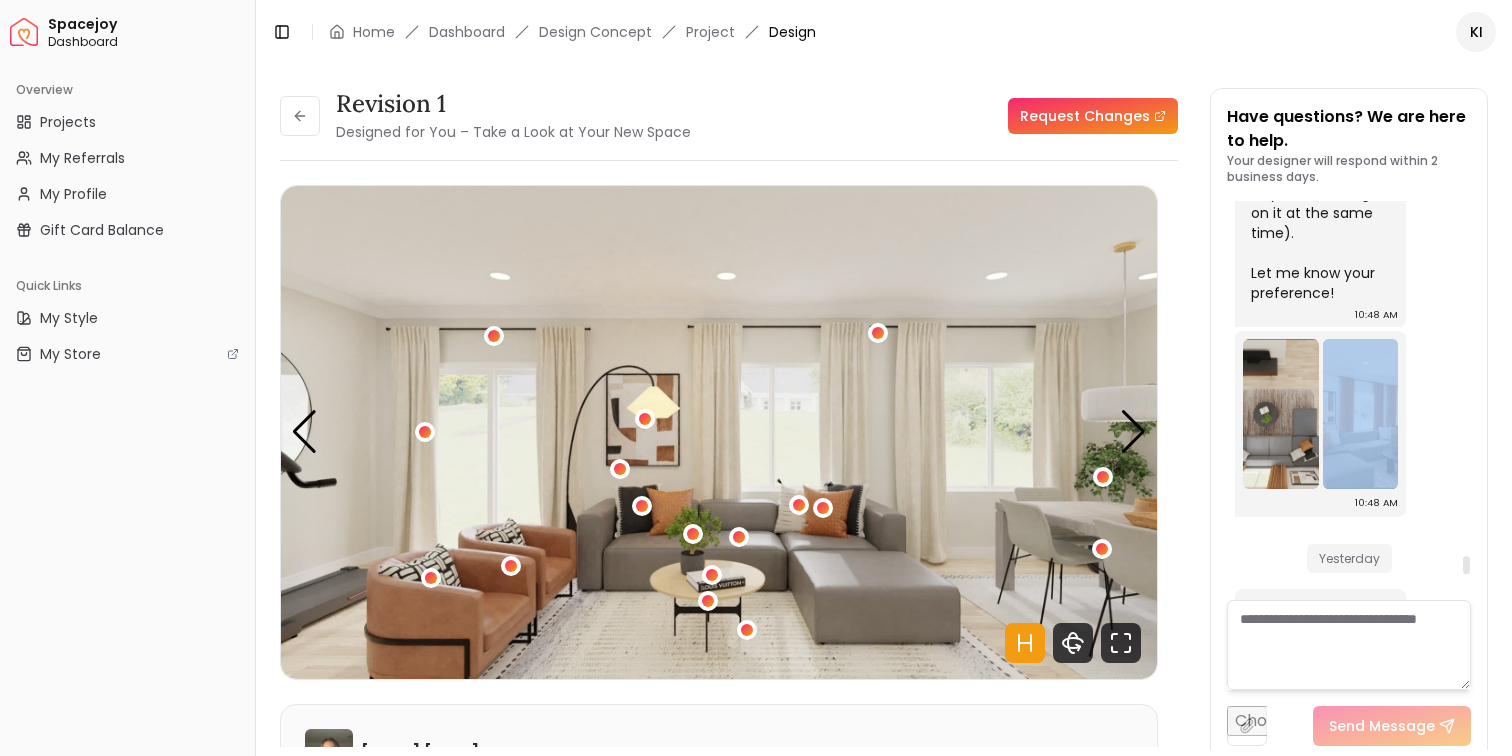 click at bounding box center (1281, 414) 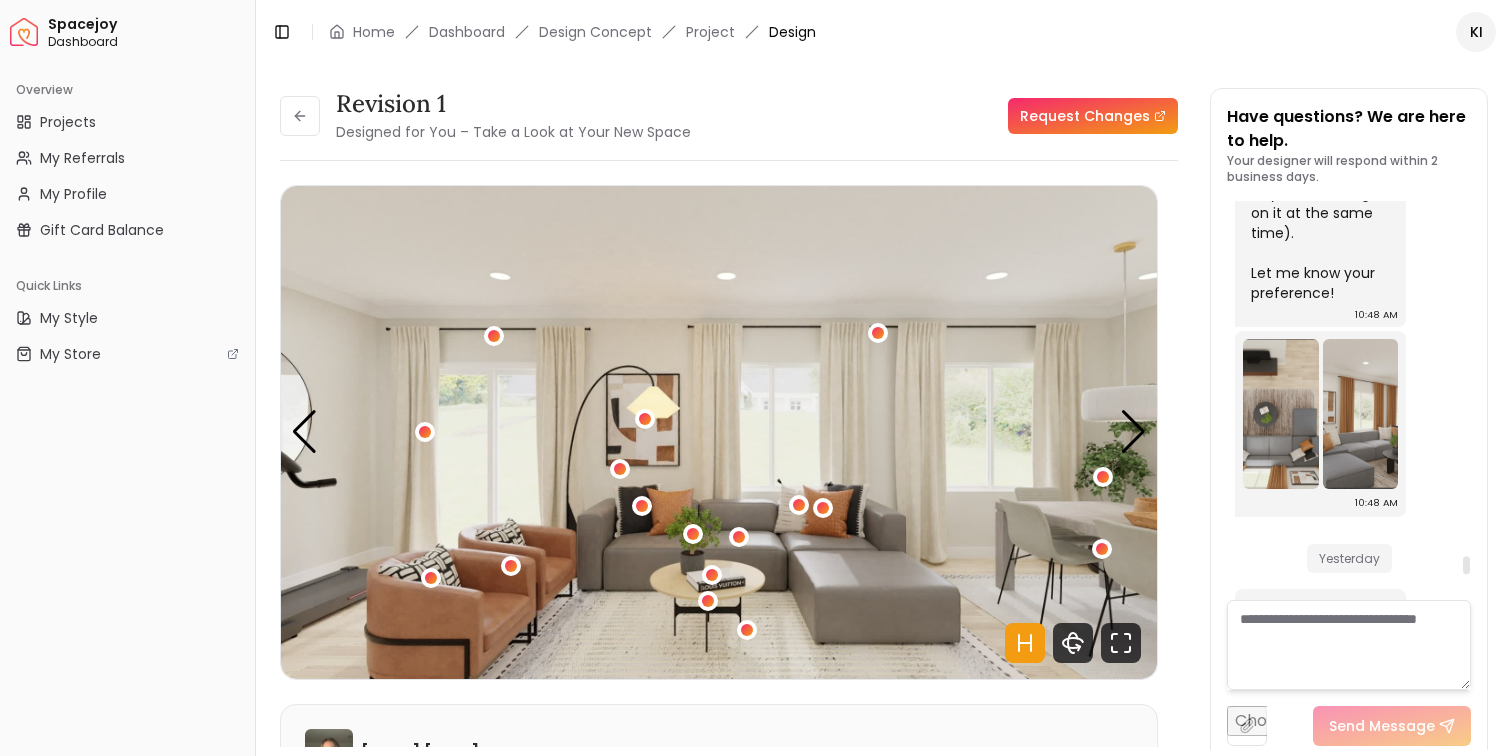 click at bounding box center [1281, 414] 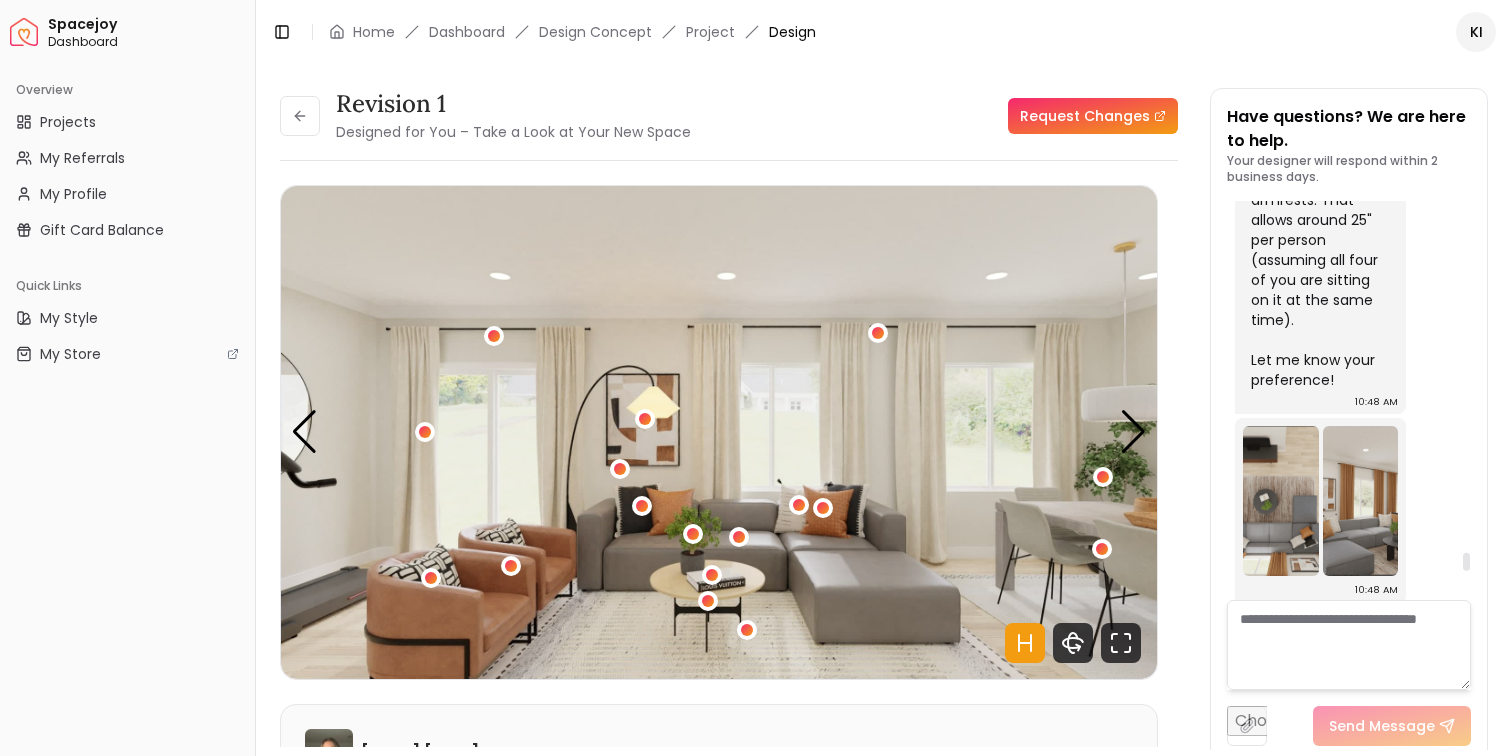 scroll, scrollTop: 8316, scrollLeft: 0, axis: vertical 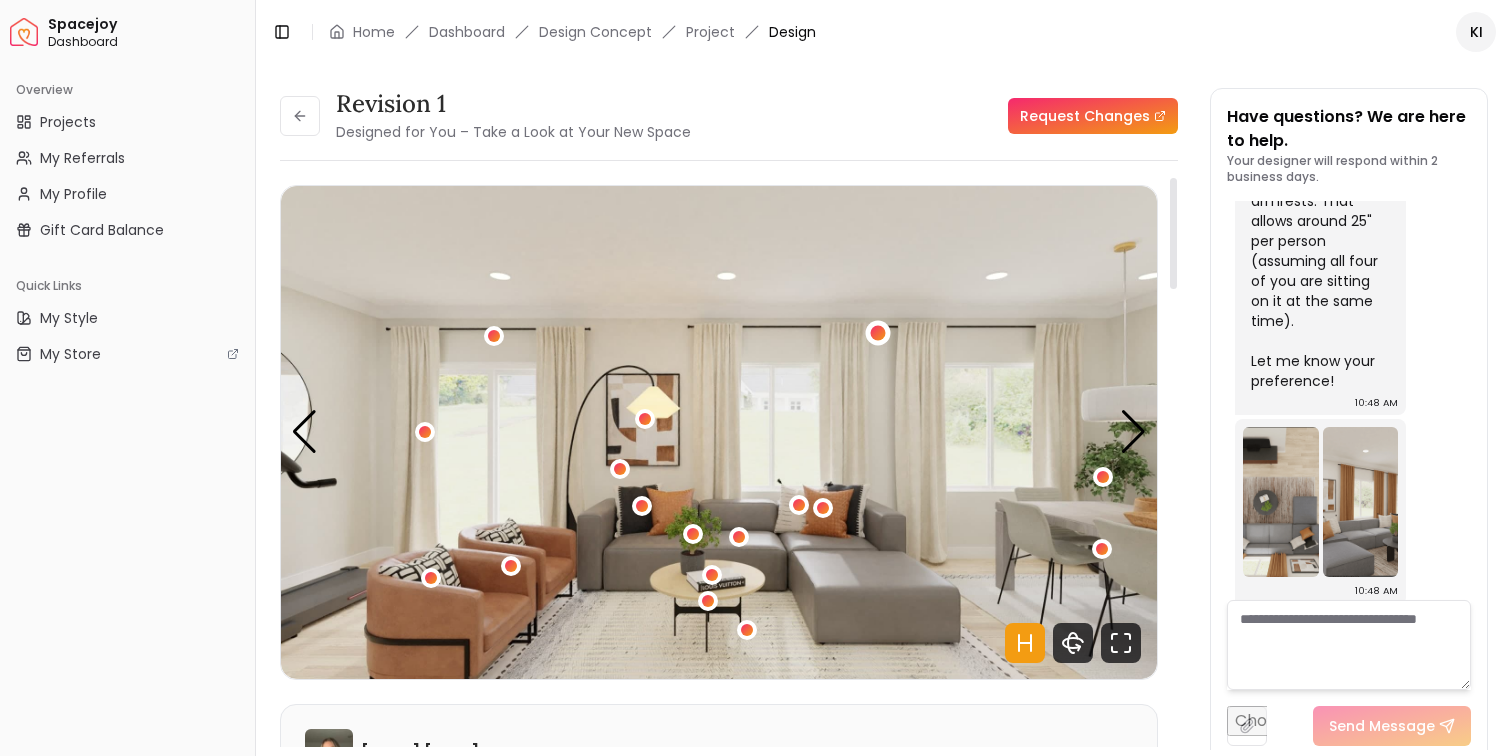click at bounding box center [878, 332] 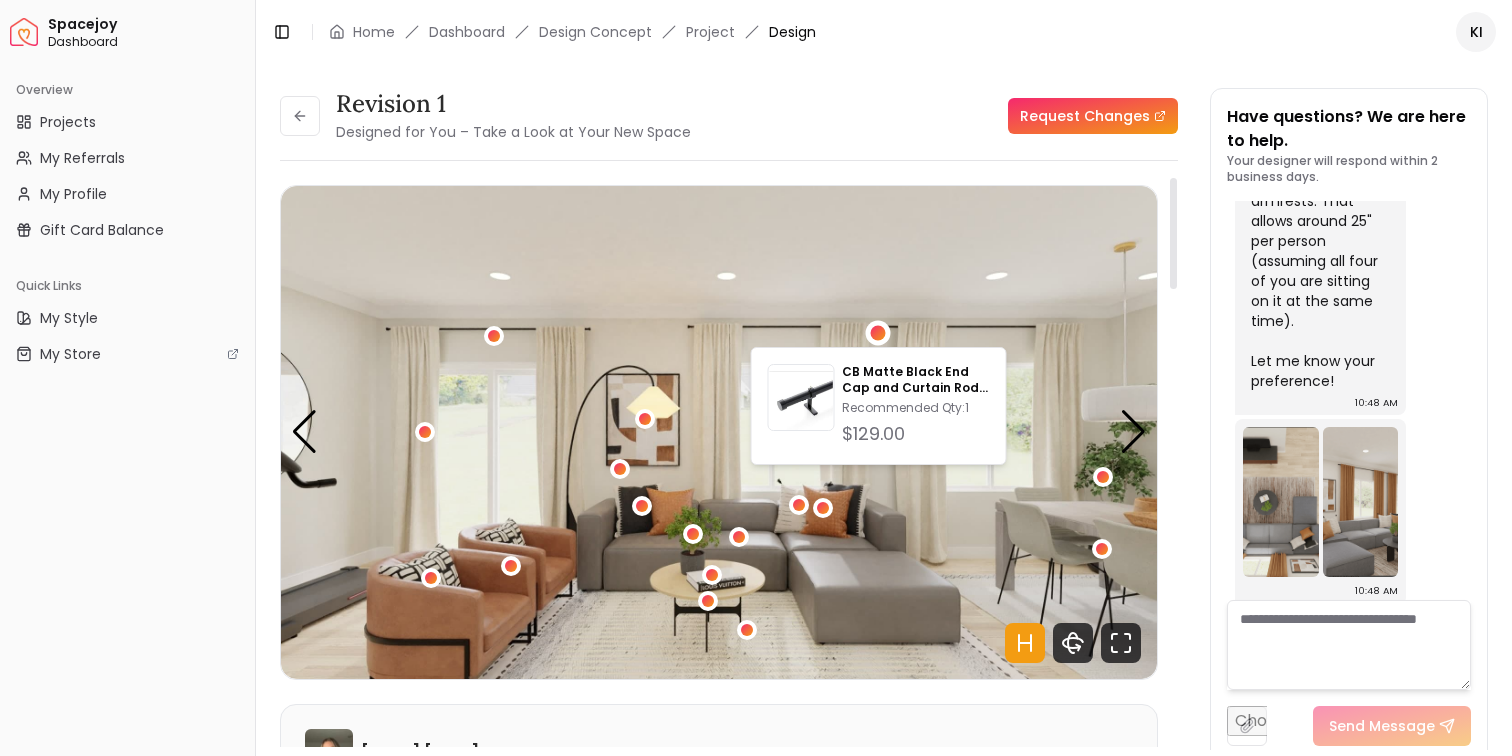 click on "Overview Projects My Referrals My Profile Gift Card Balance Quick Links My Style My Store" at bounding box center (127, 411) 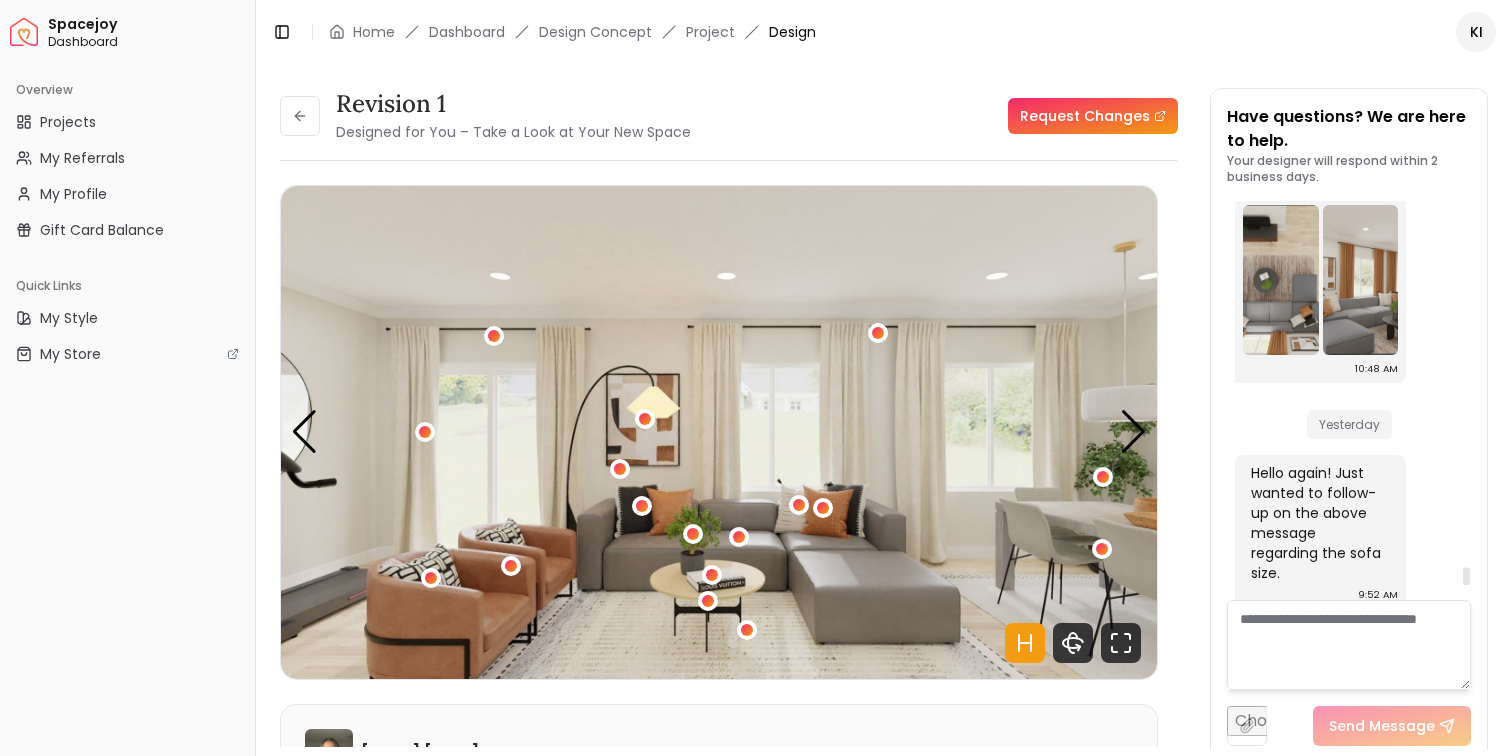 scroll, scrollTop: 8364, scrollLeft: 0, axis: vertical 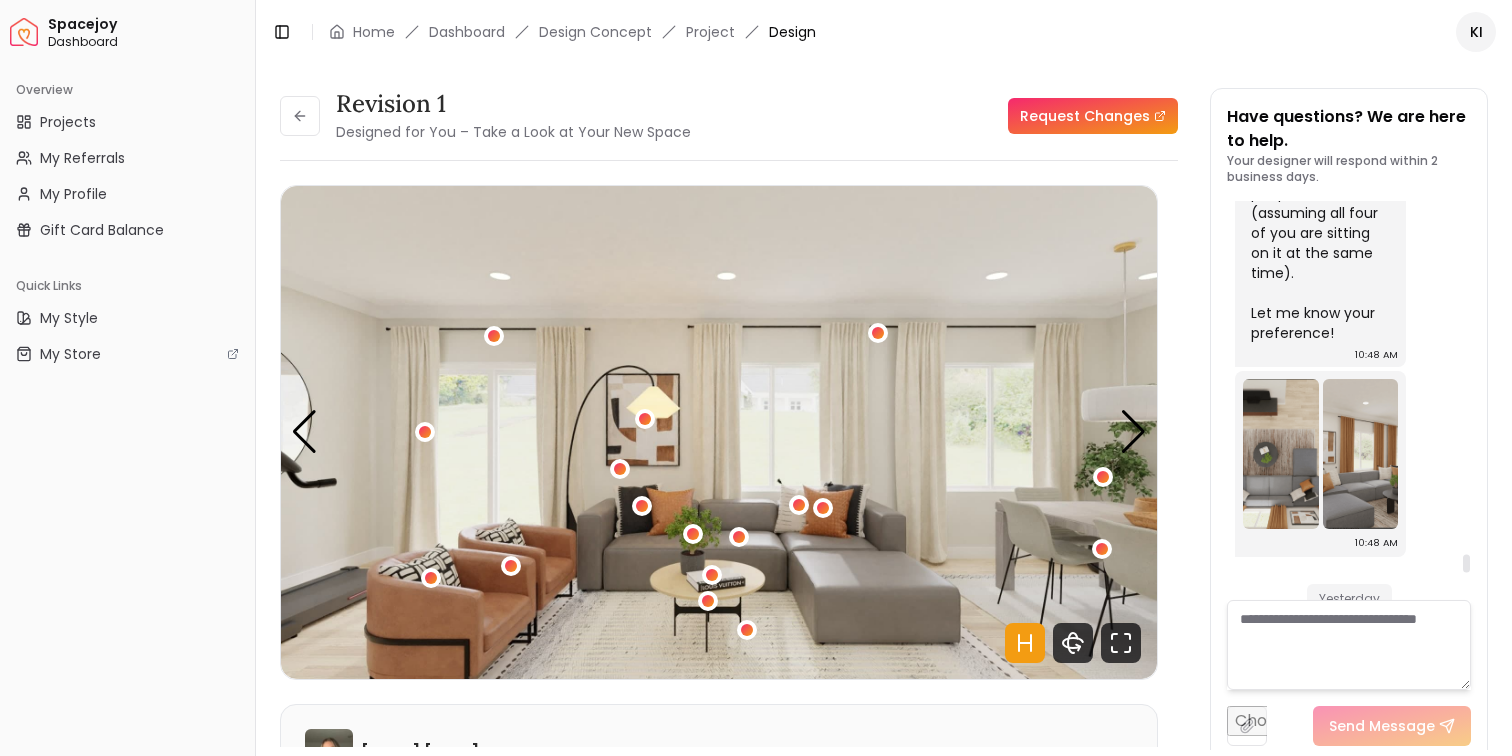 click on "10:48 AM" at bounding box center [1320, 464] 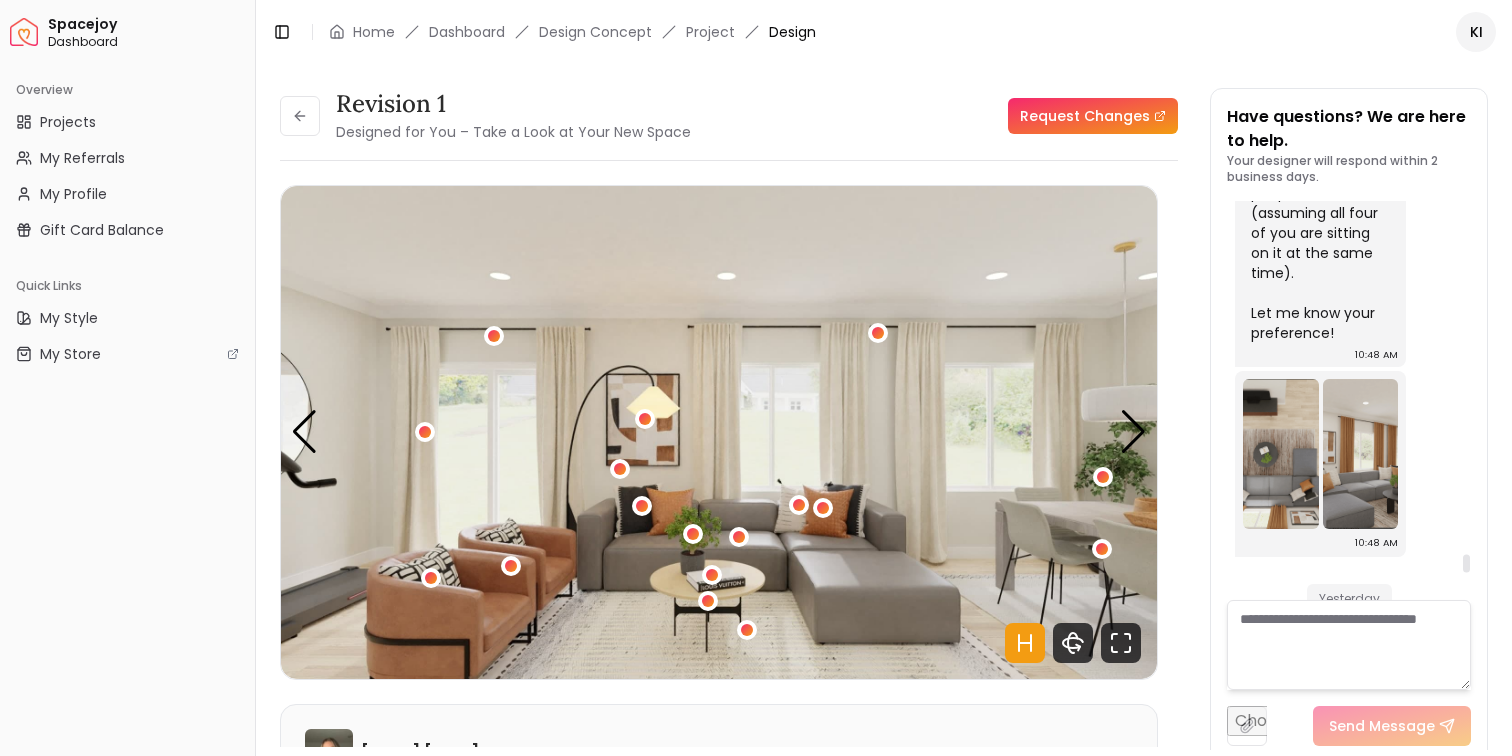 click at bounding box center [1349, 645] 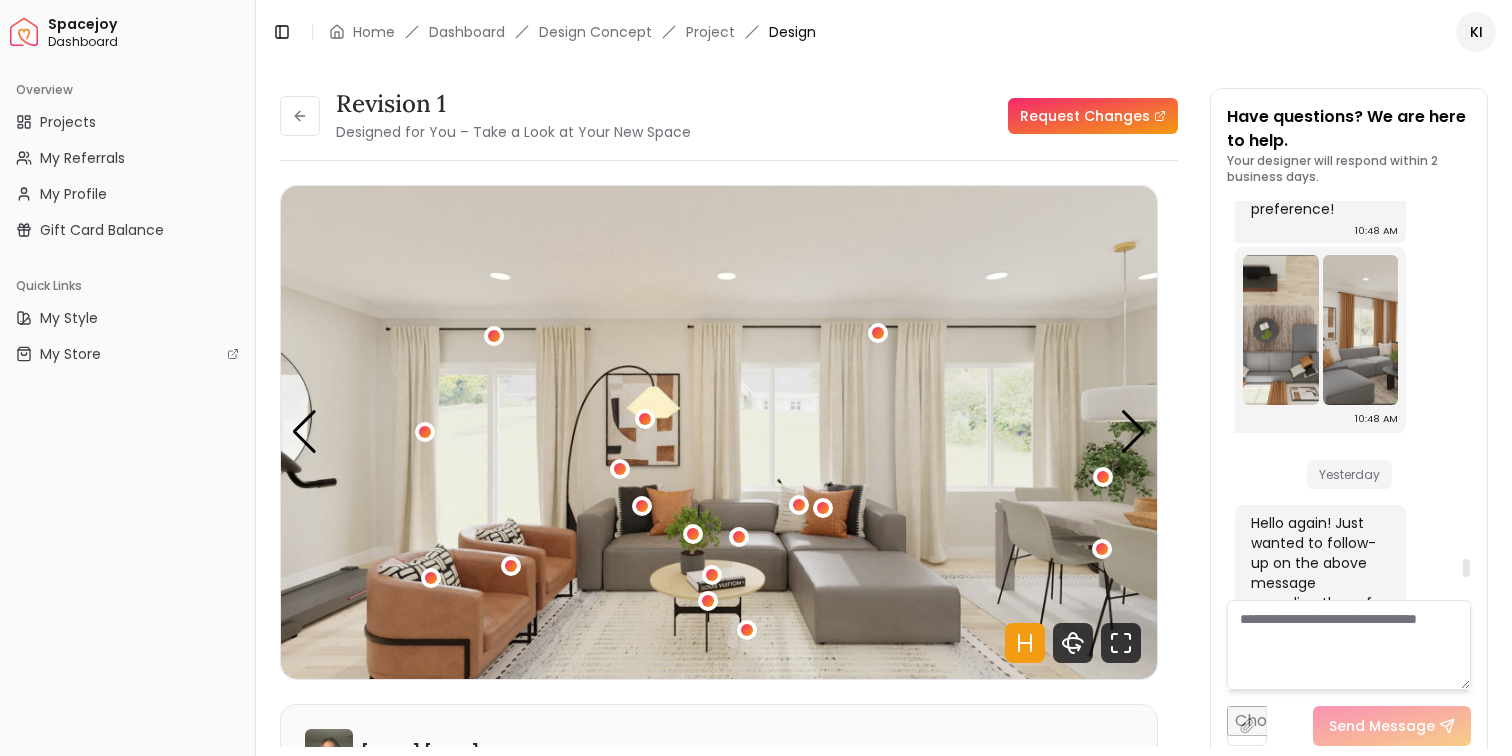 scroll, scrollTop: 8432, scrollLeft: 0, axis: vertical 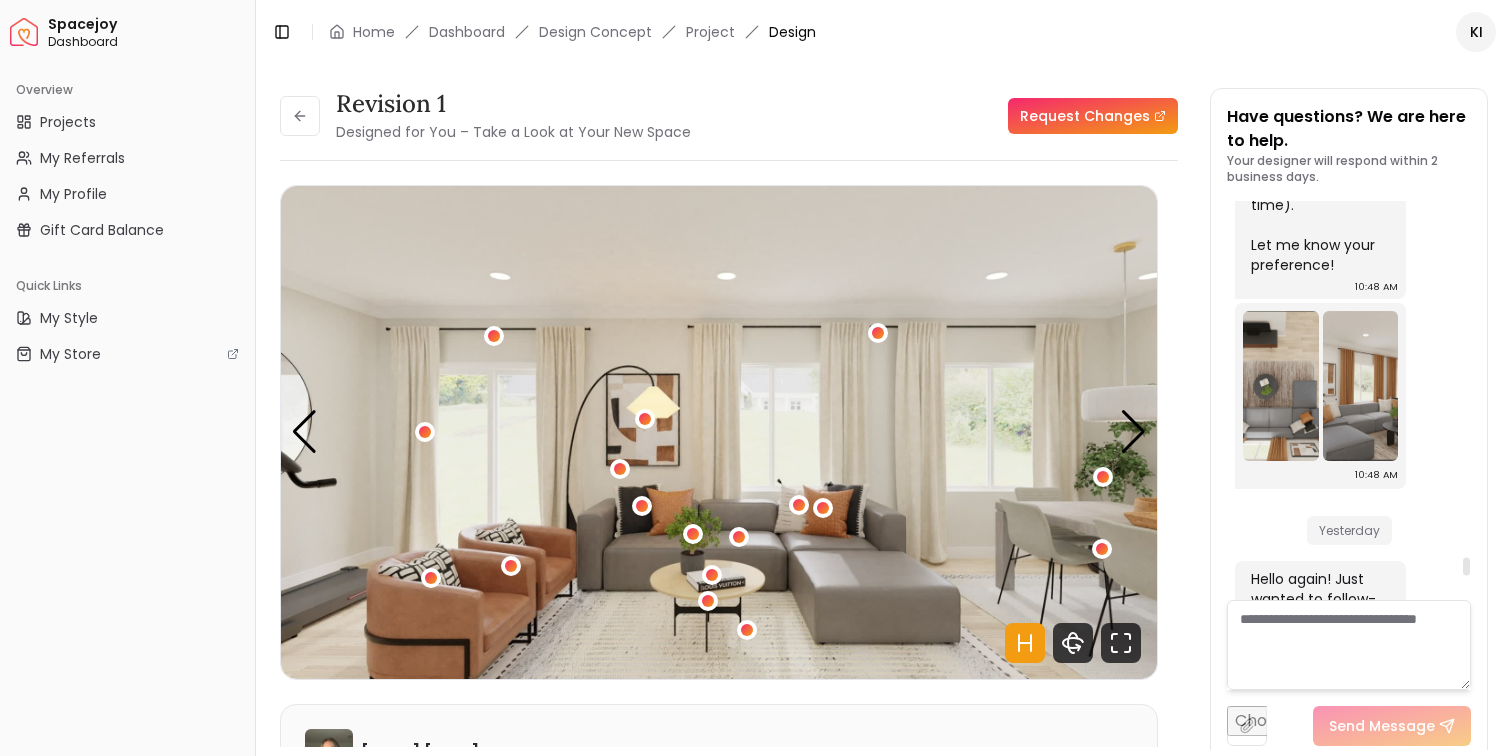 click on "10:48 AM" at bounding box center [1312, 483] 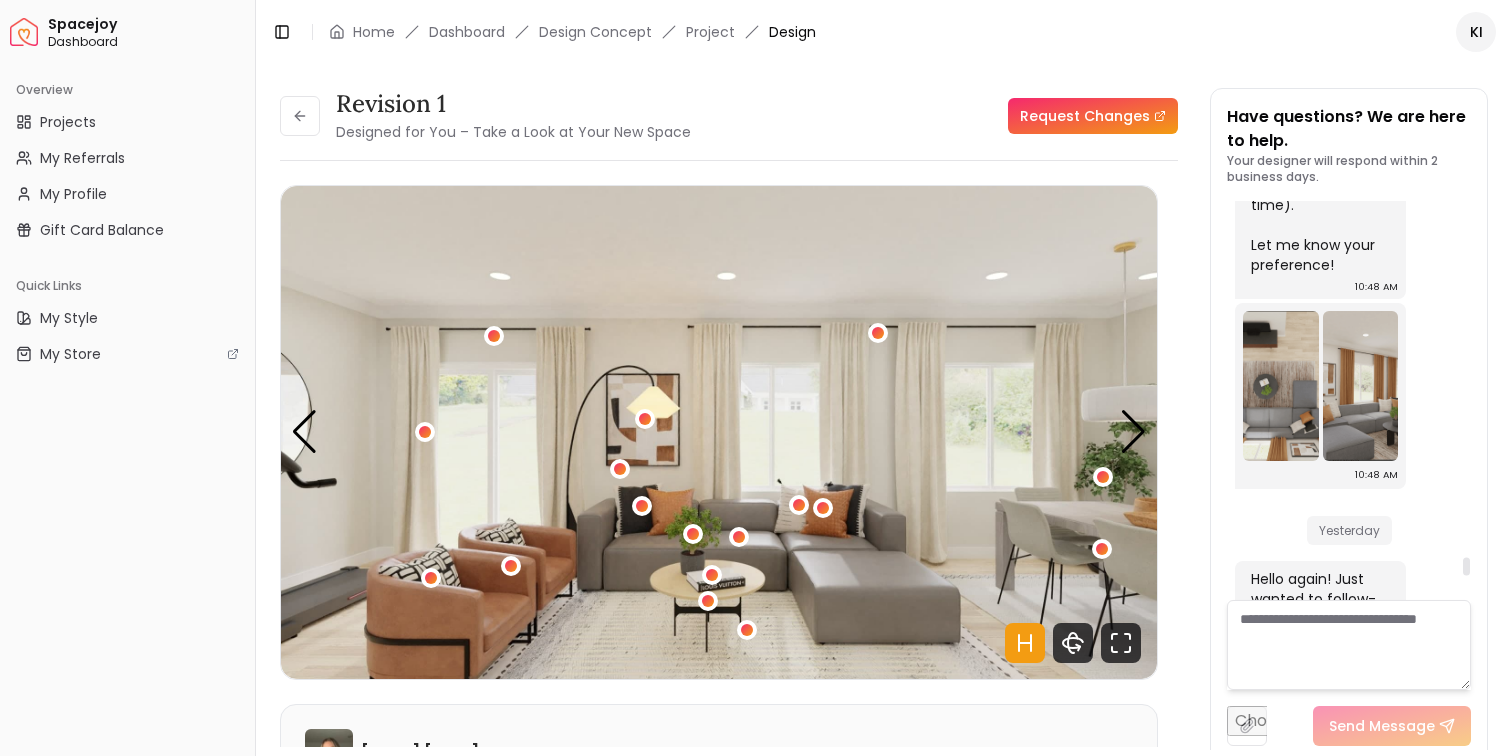 click at bounding box center (1361, 386) 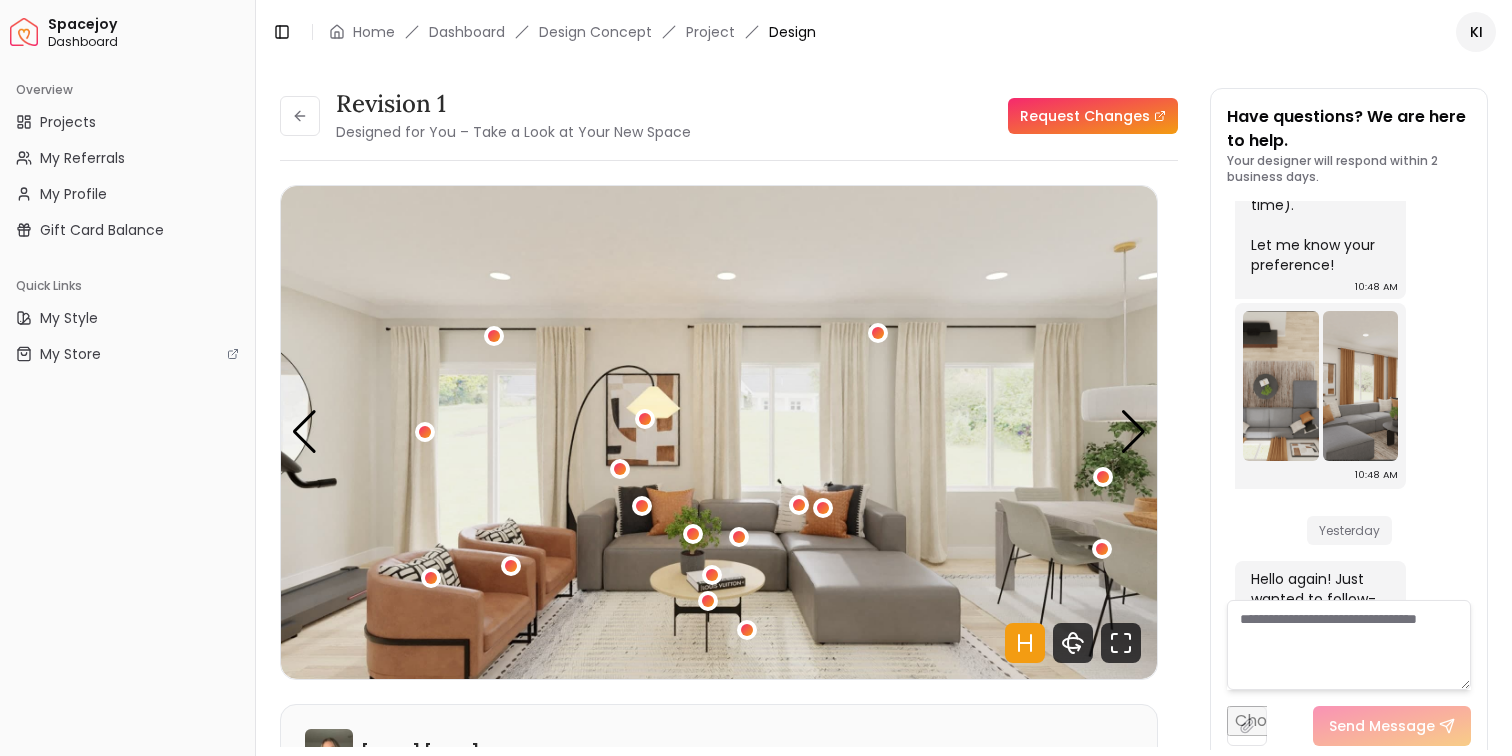 type on "**********" 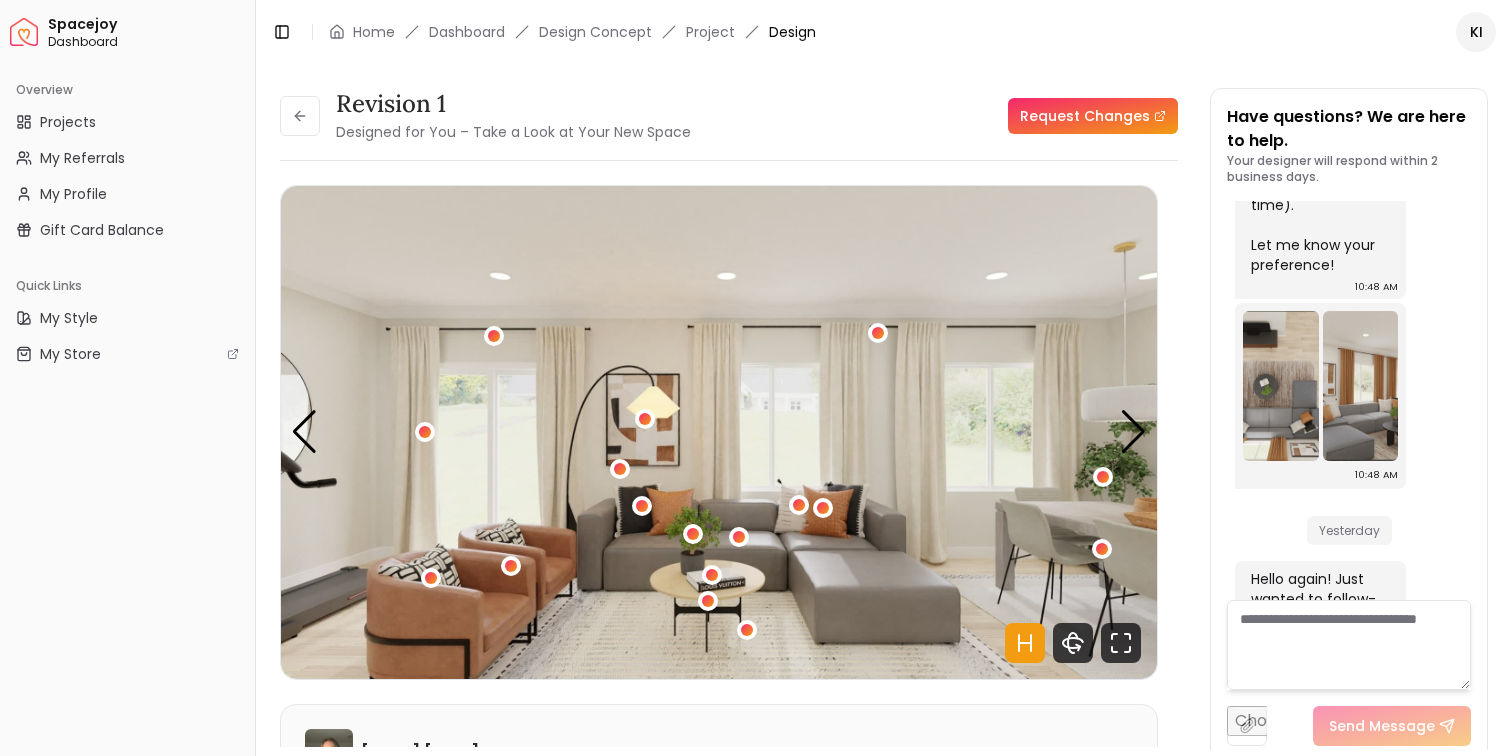 type 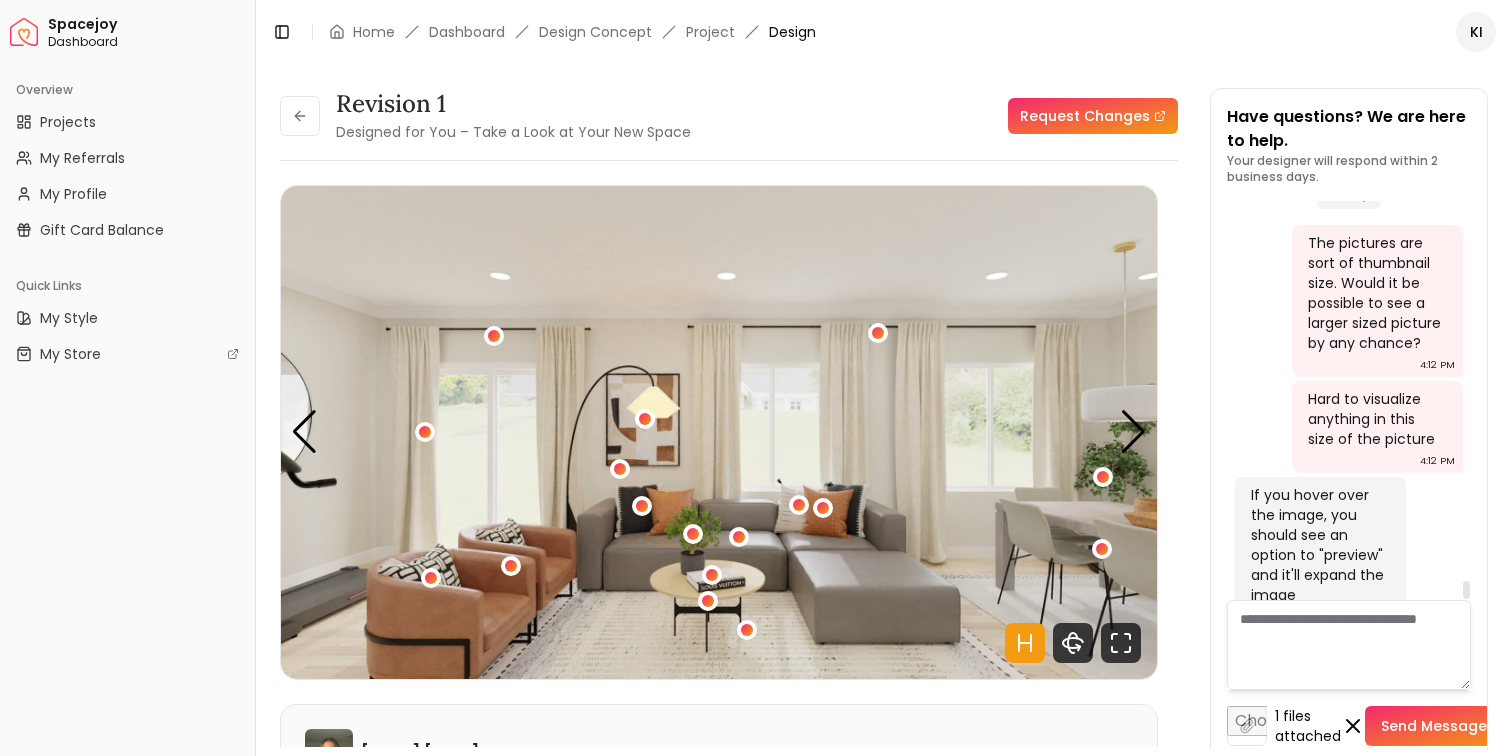 scroll, scrollTop: 8991, scrollLeft: 0, axis: vertical 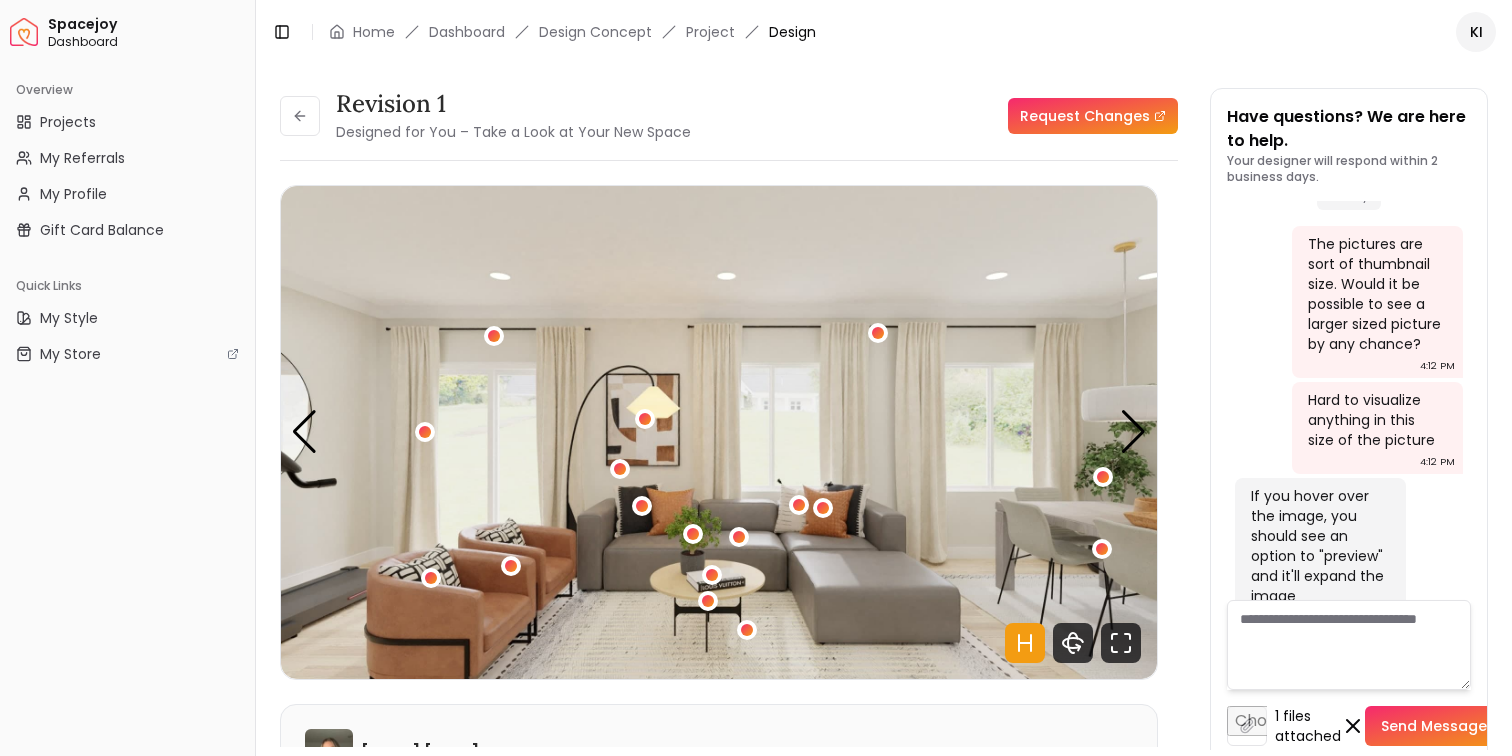 click on "Send Message" at bounding box center (1444, 726) 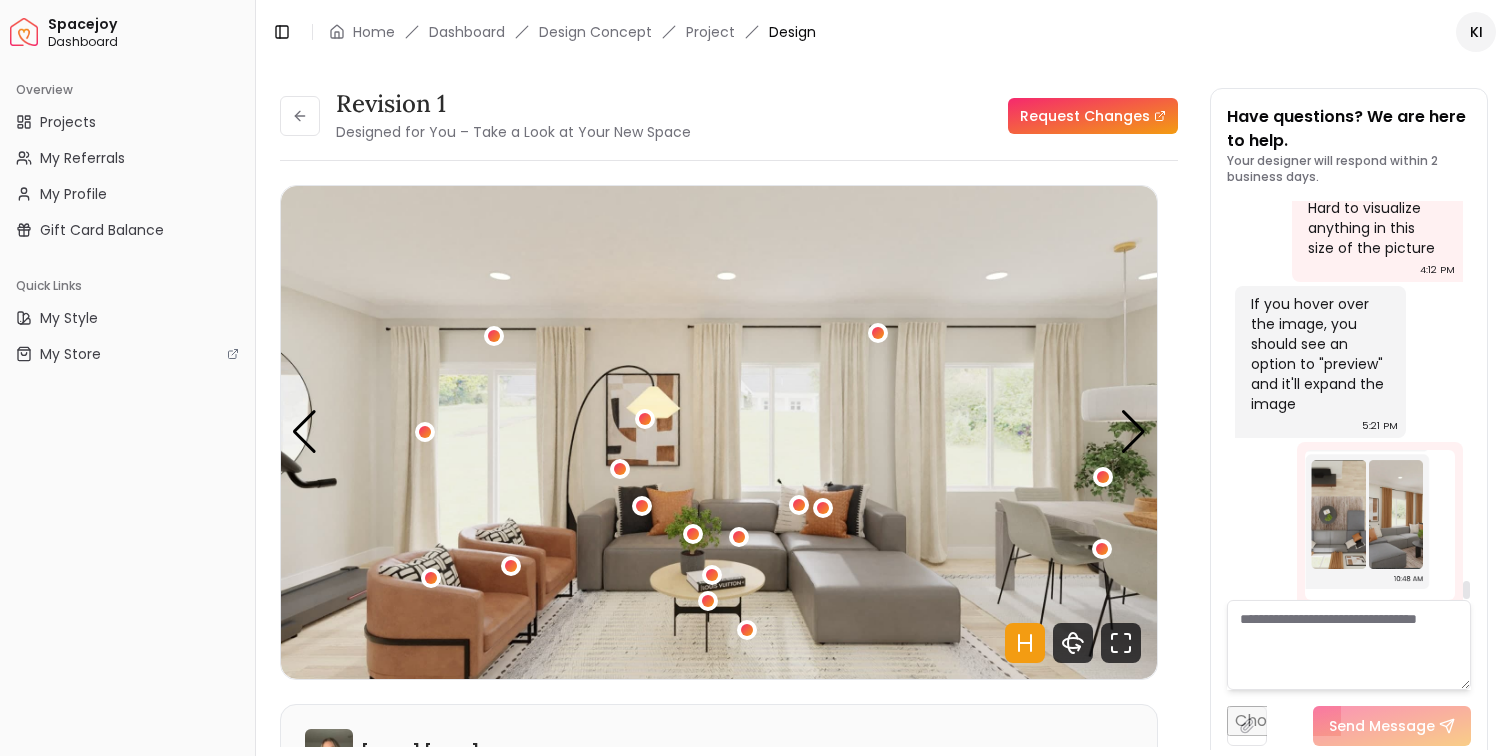 scroll, scrollTop: 9181, scrollLeft: 0, axis: vertical 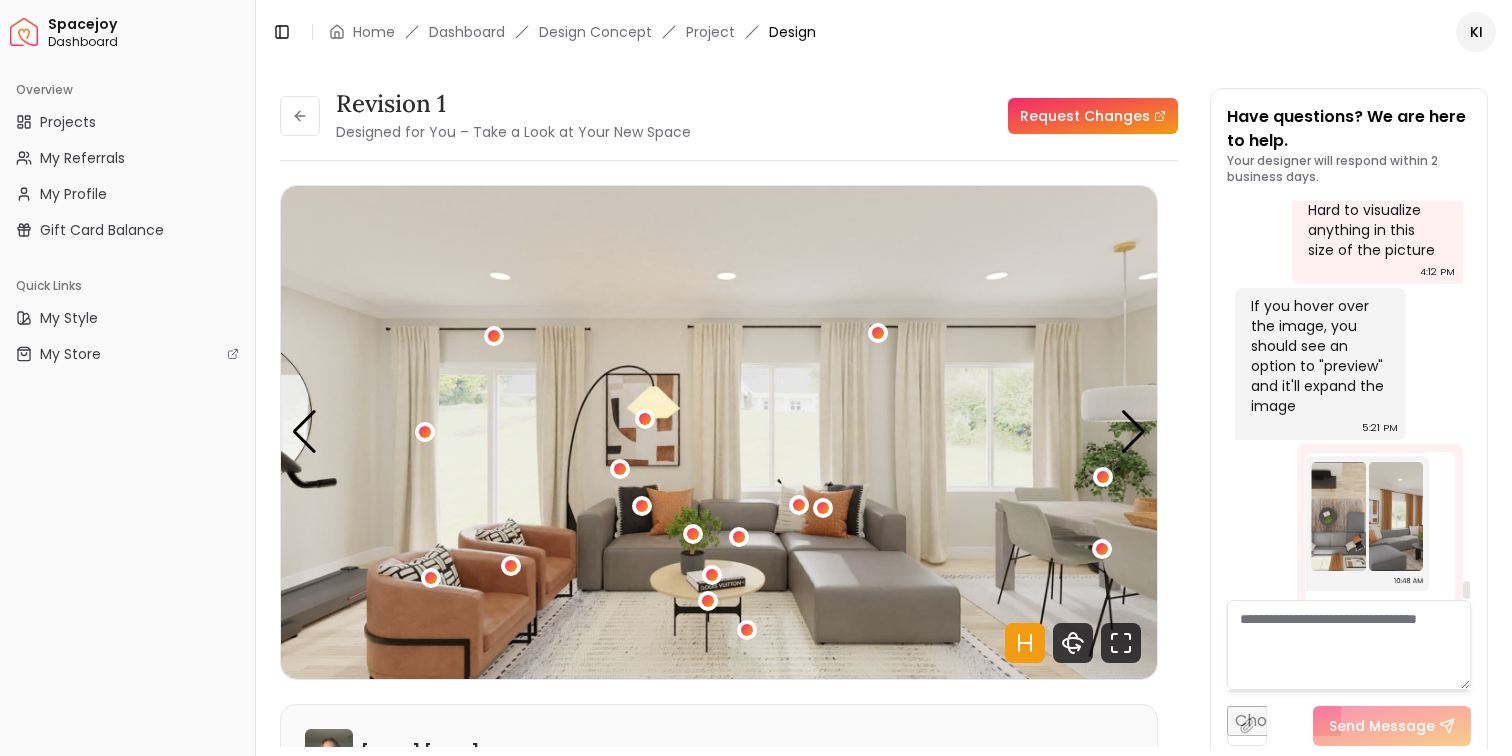 click at bounding box center [1349, 645] 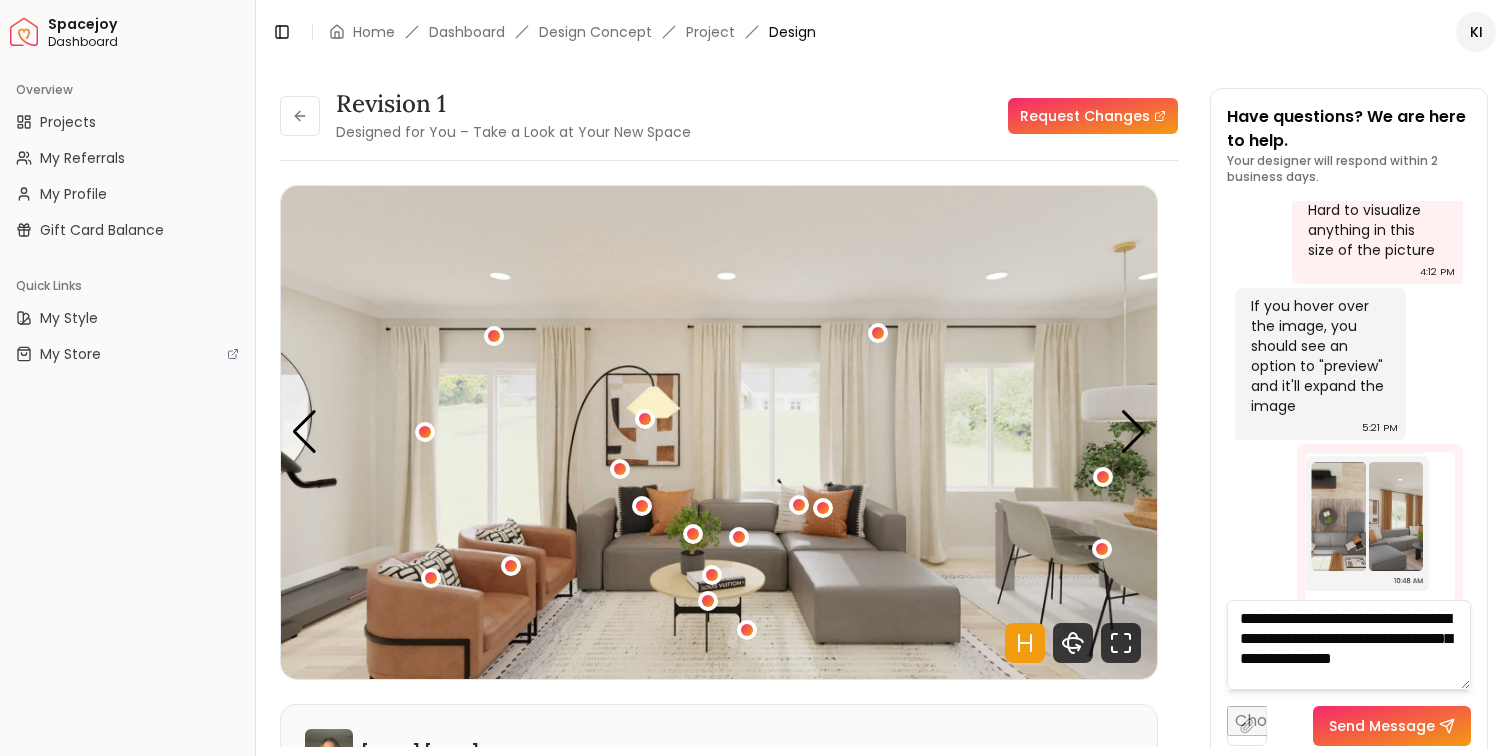 scroll, scrollTop: 1, scrollLeft: 0, axis: vertical 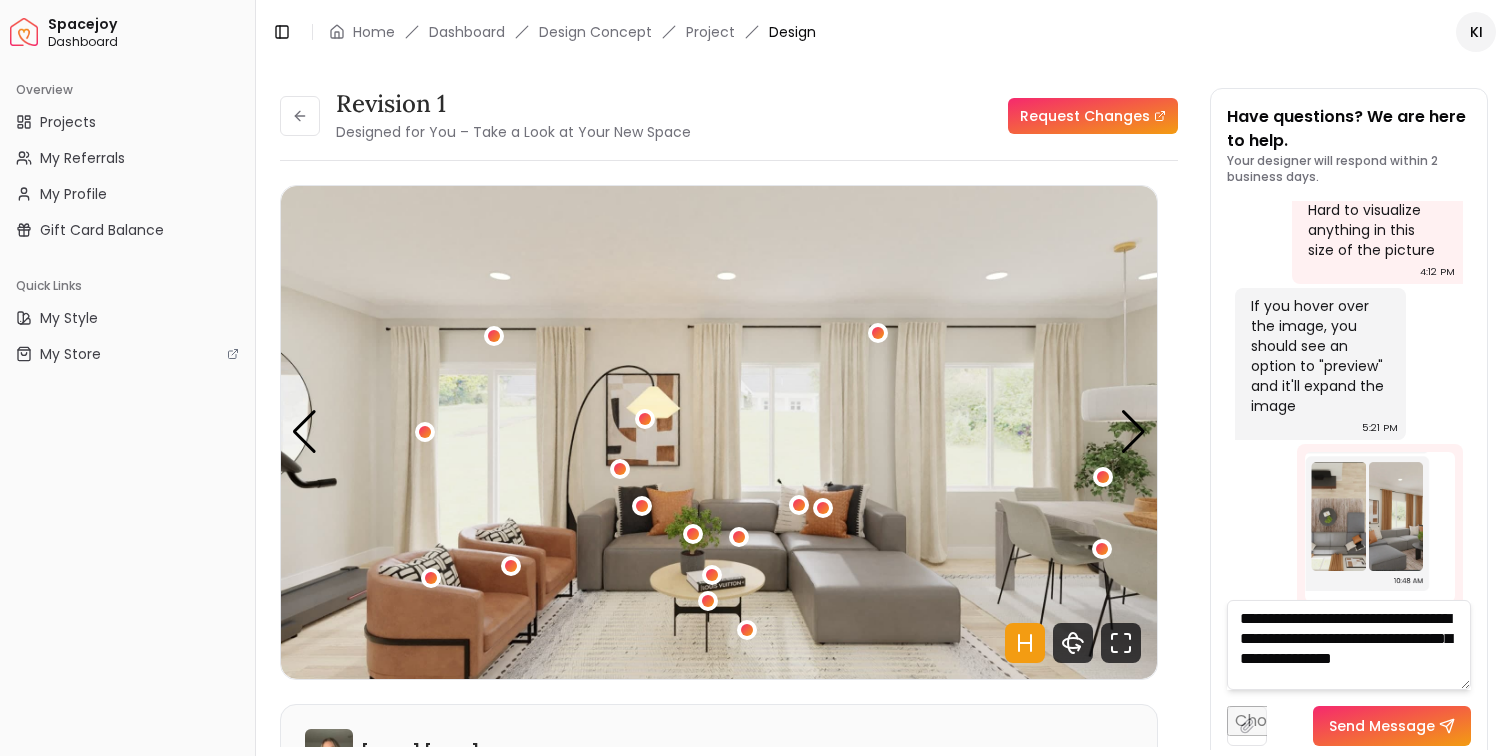 type on "**********" 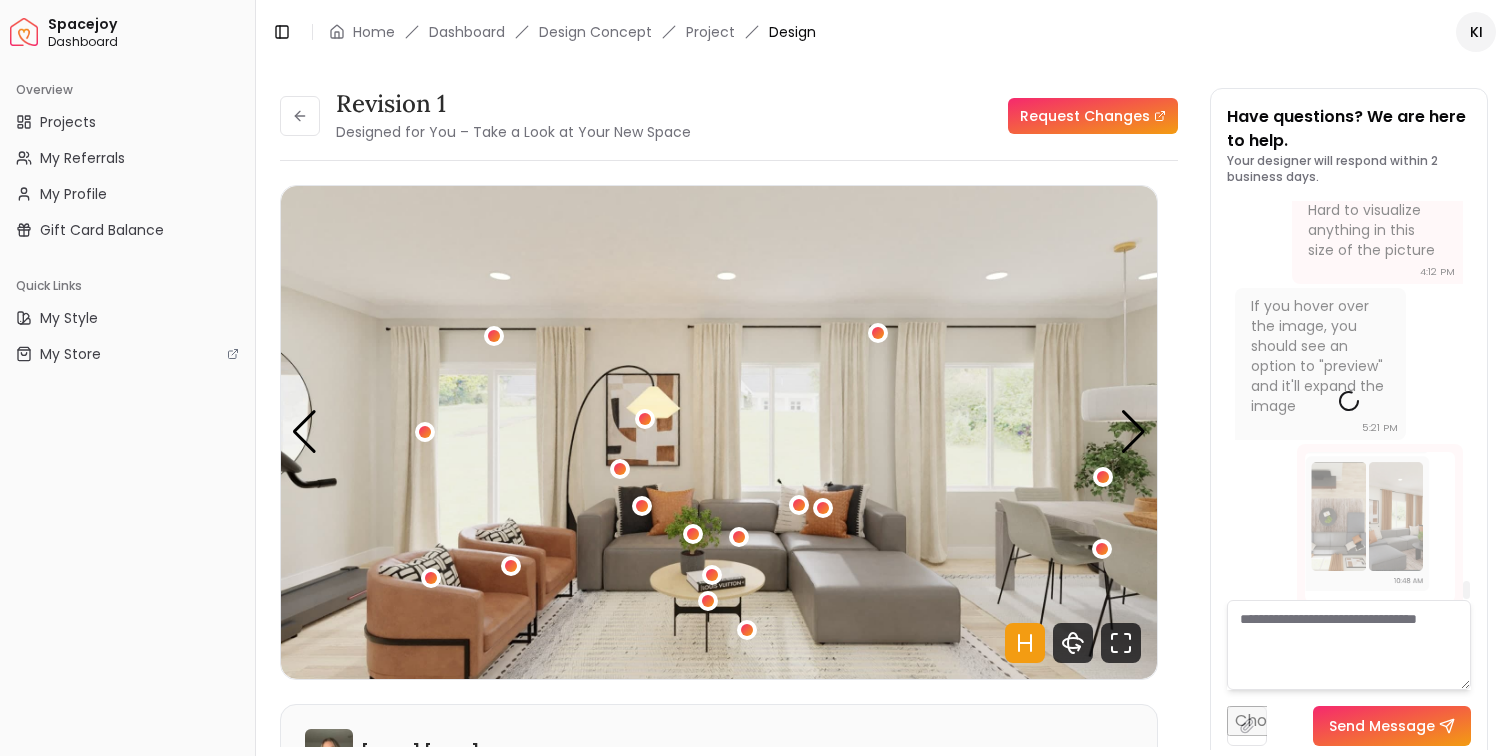 scroll, scrollTop: 0, scrollLeft: 0, axis: both 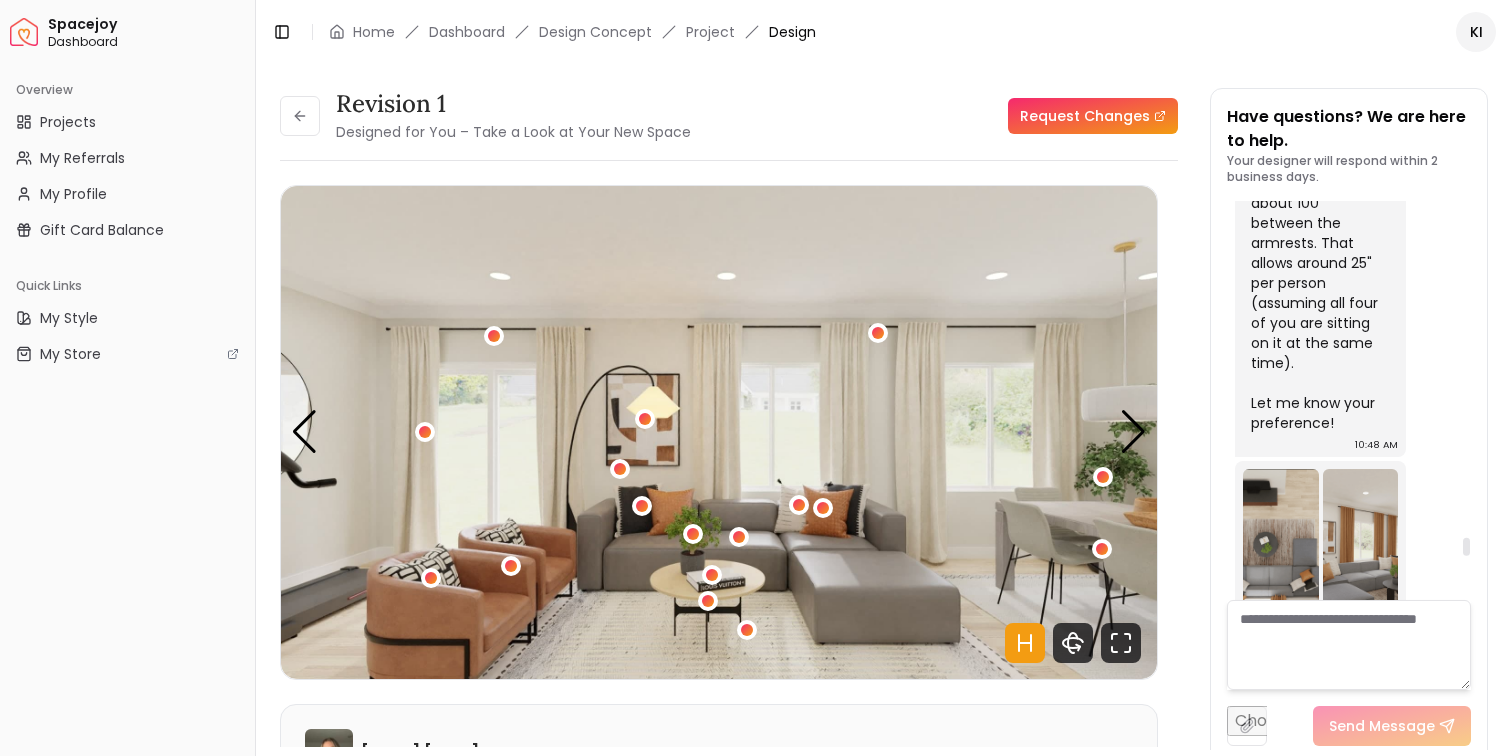 click at bounding box center (1281, 544) 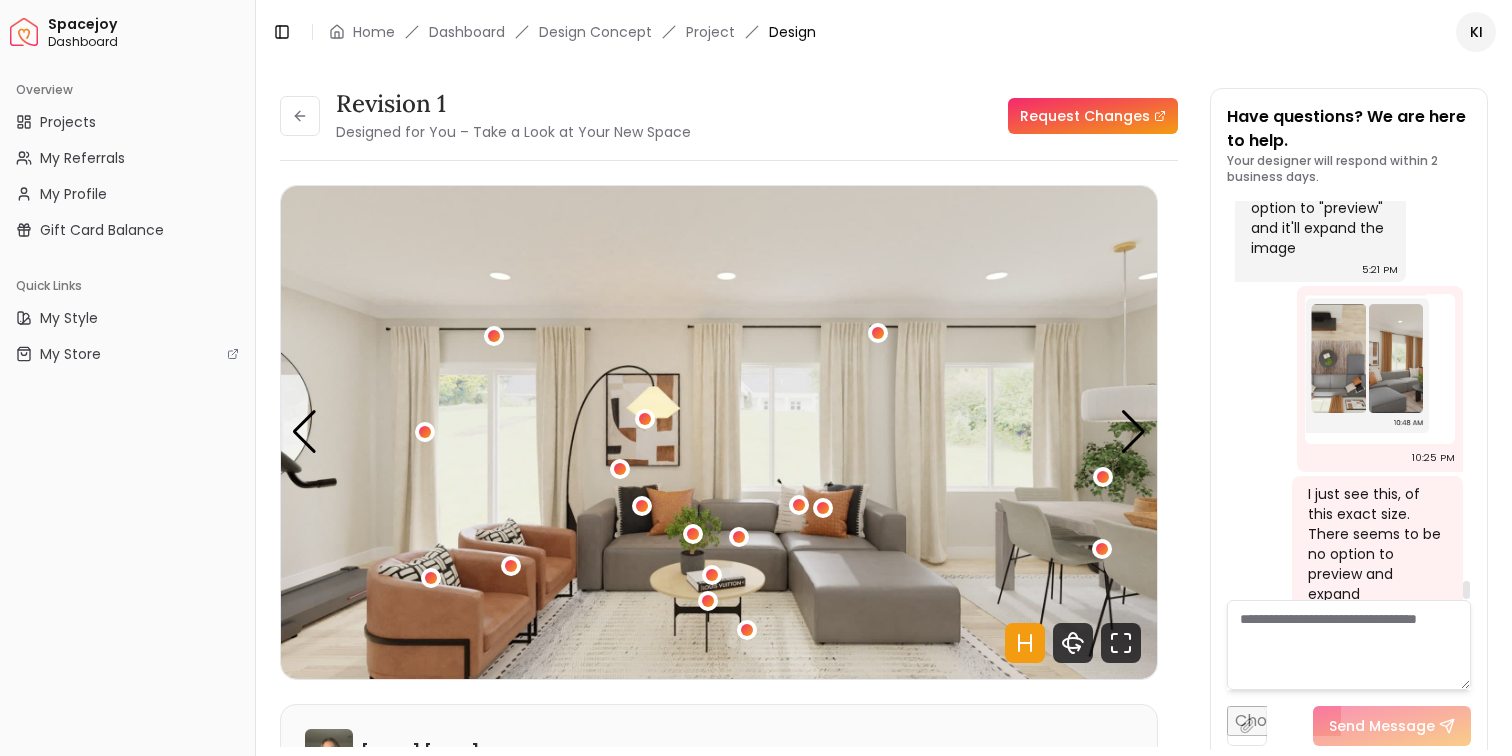 scroll, scrollTop: 9337, scrollLeft: 0, axis: vertical 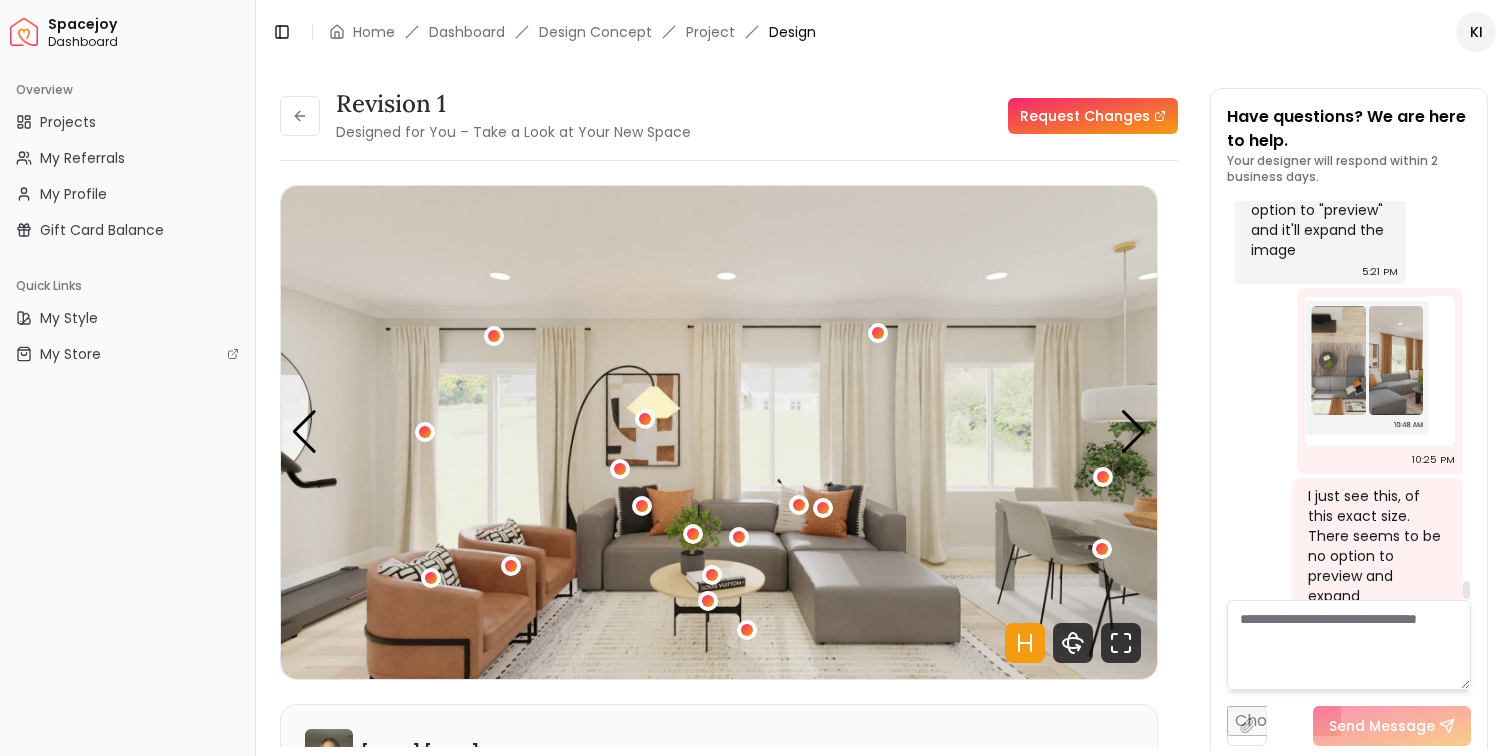 click at bounding box center [1349, 645] 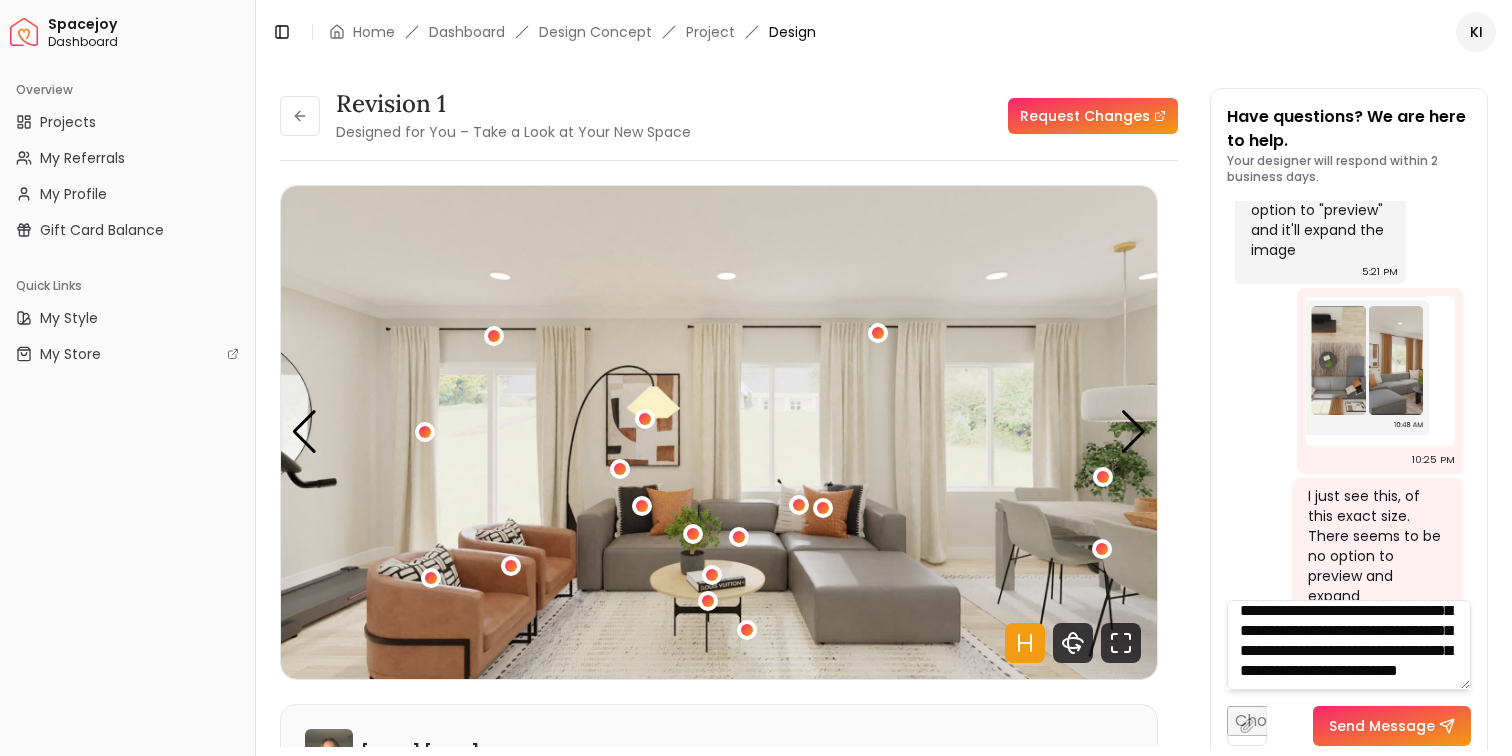 scroll, scrollTop: 68, scrollLeft: 0, axis: vertical 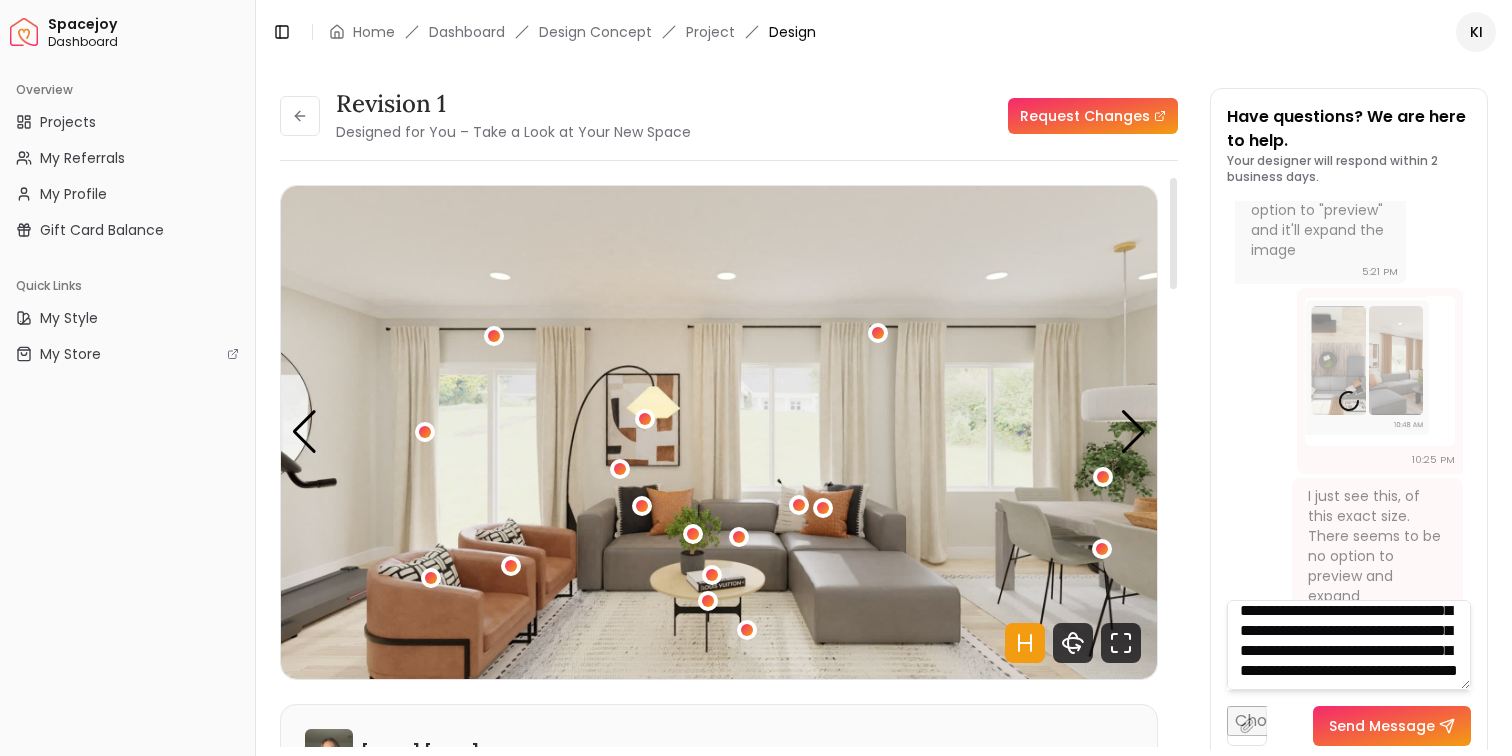 type on "**********" 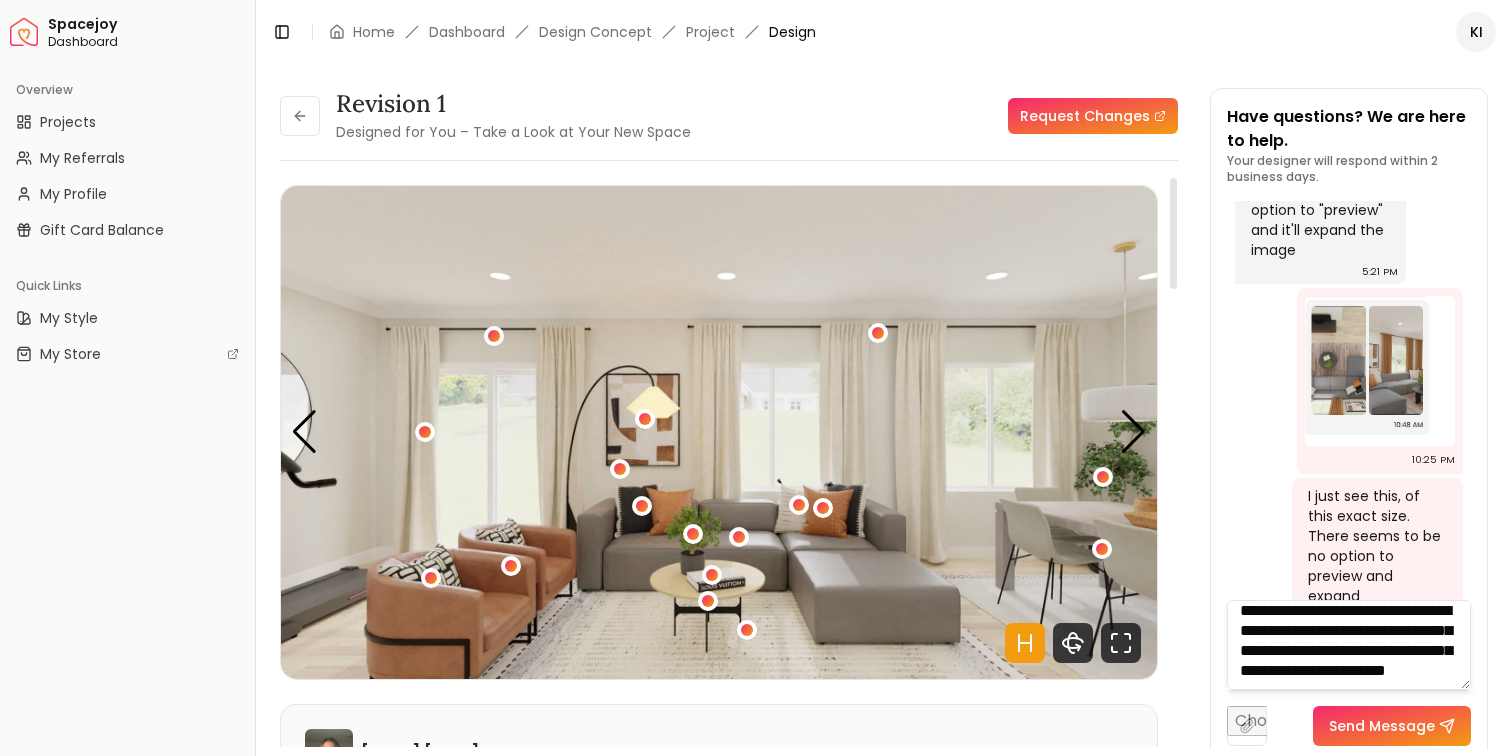 scroll, scrollTop: 41, scrollLeft: 0, axis: vertical 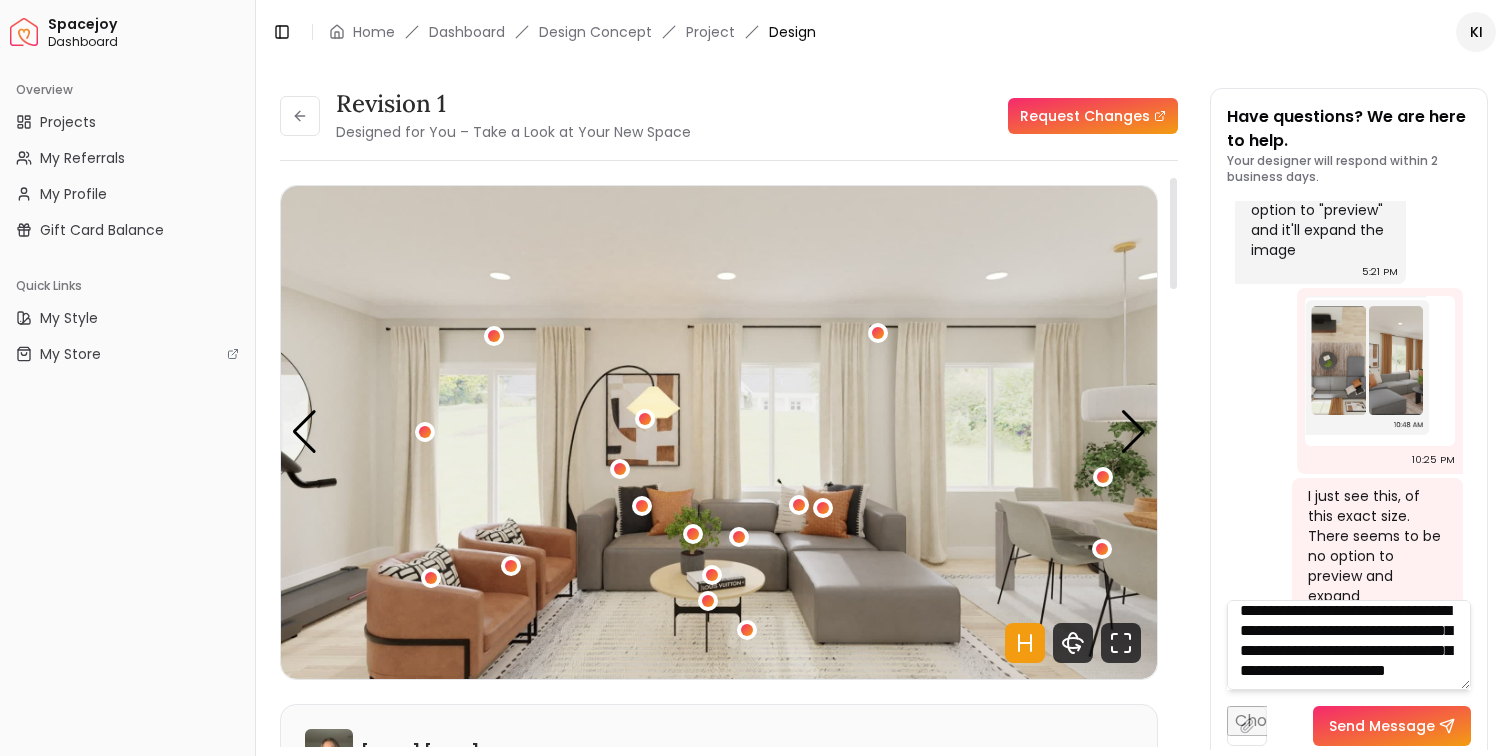 type on "**********" 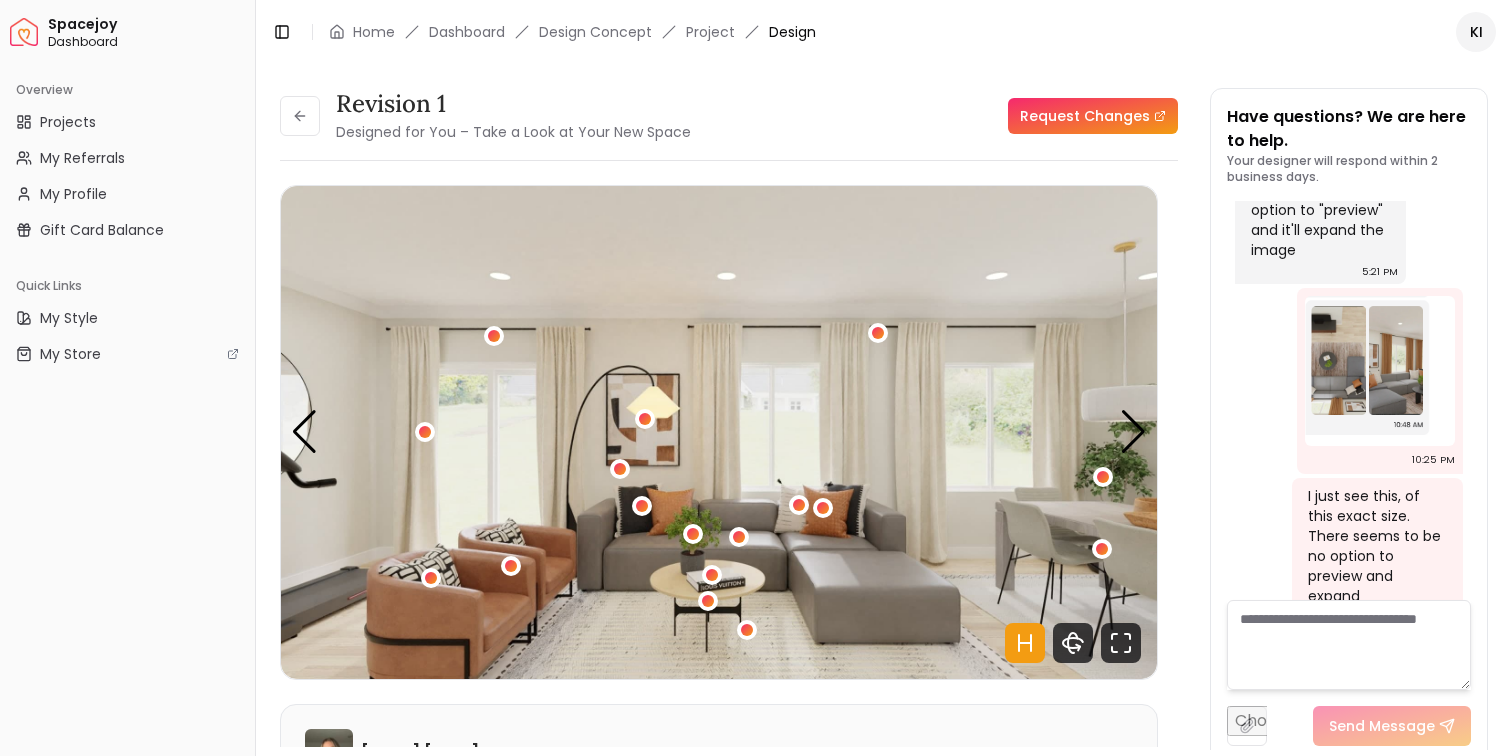 scroll, scrollTop: 0, scrollLeft: 0, axis: both 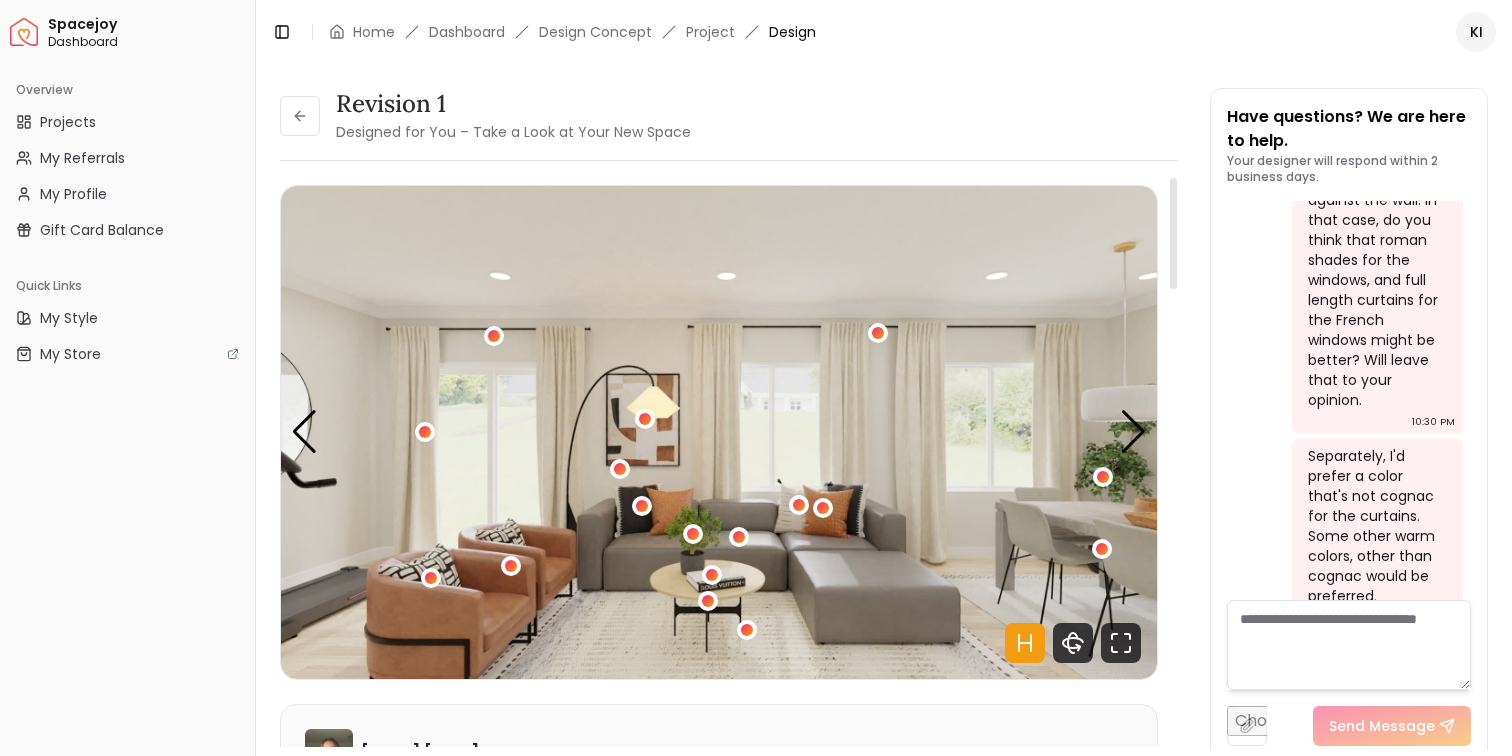click at bounding box center (1349, 645) 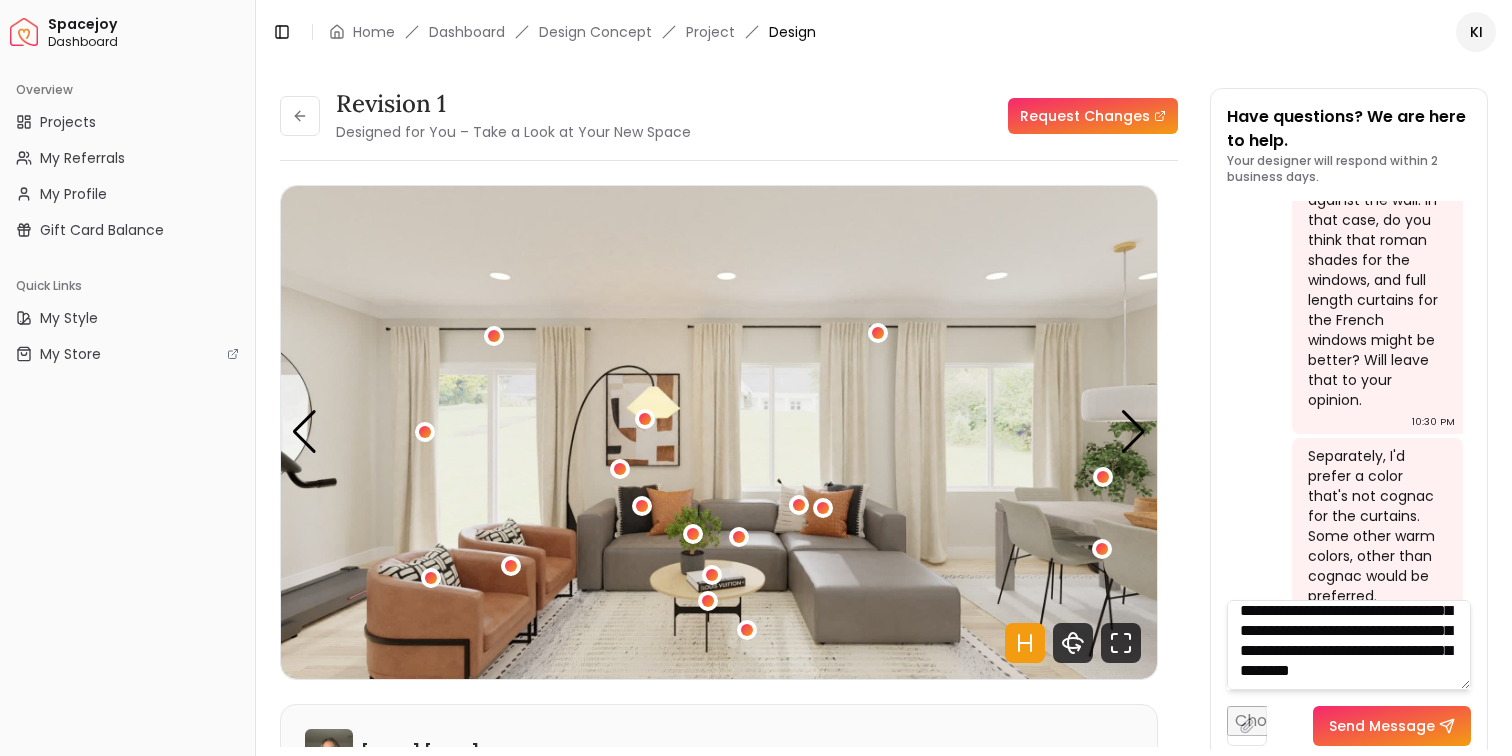 scroll, scrollTop: 61, scrollLeft: 0, axis: vertical 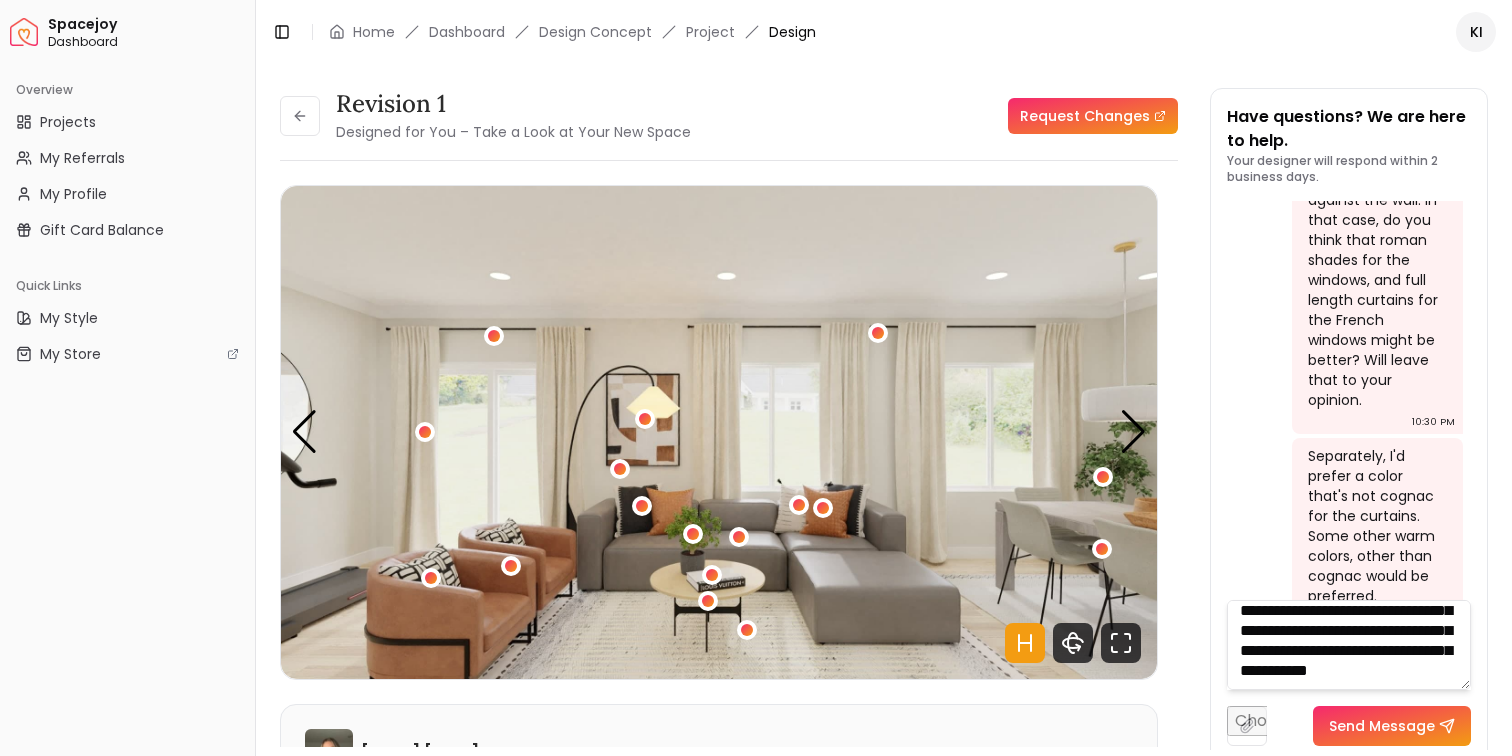 type on "**********" 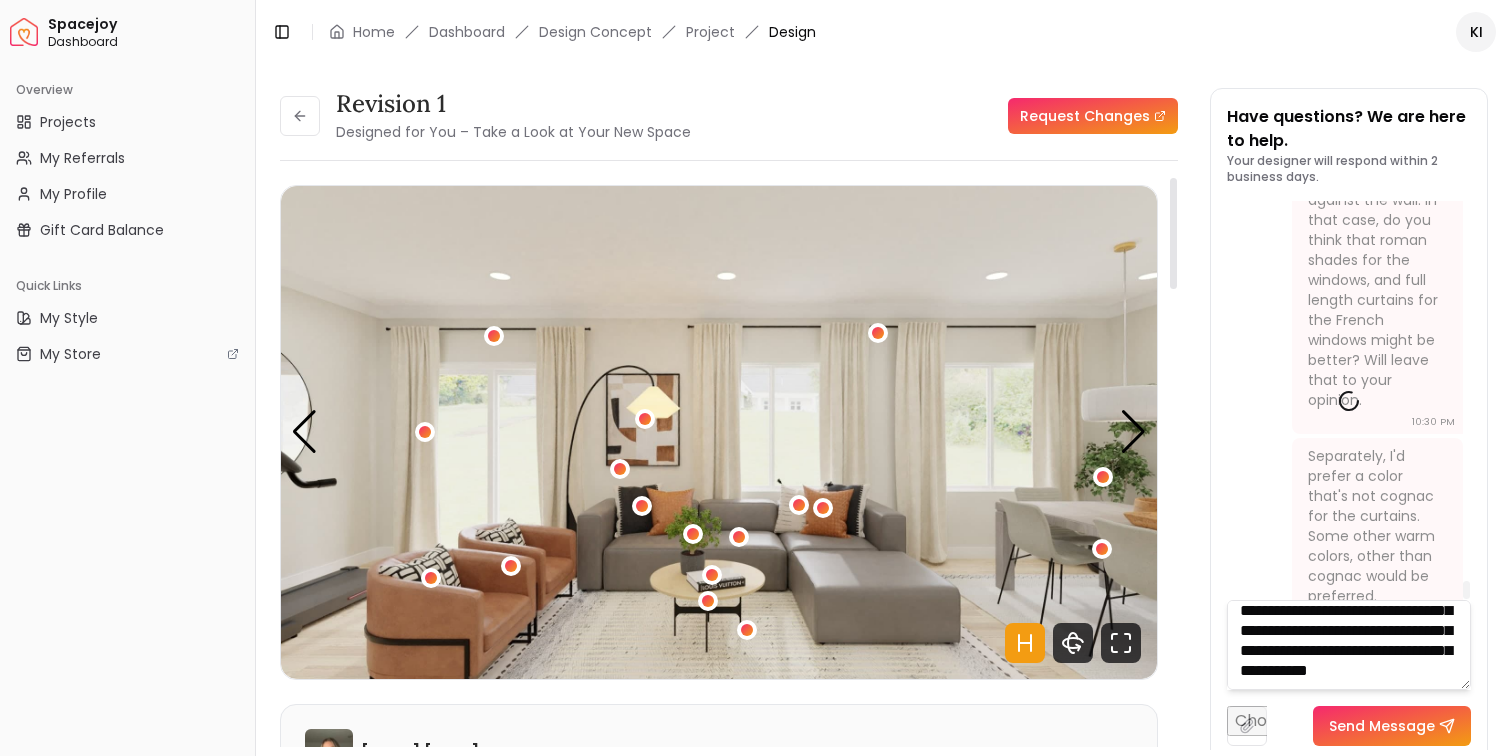 type 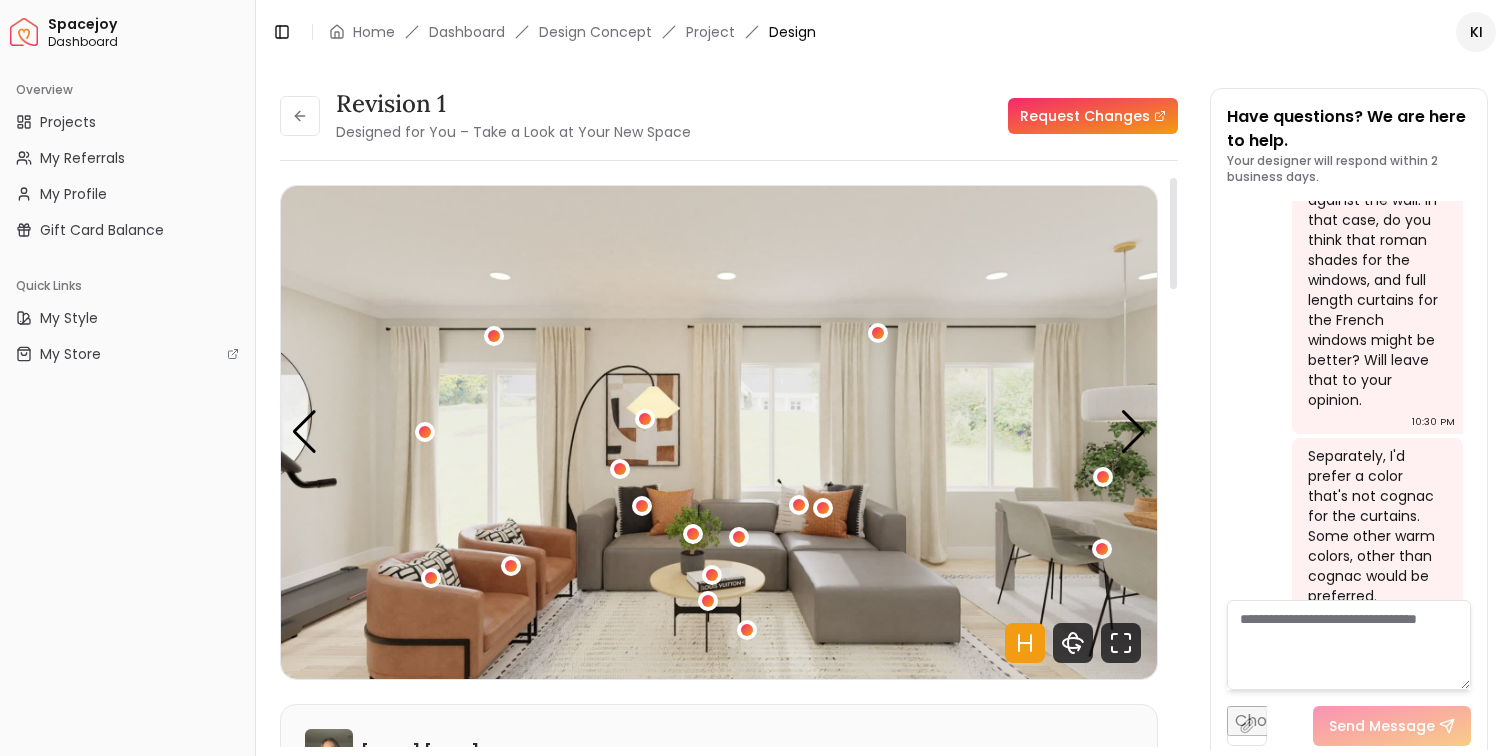 scroll, scrollTop: 0, scrollLeft: 0, axis: both 